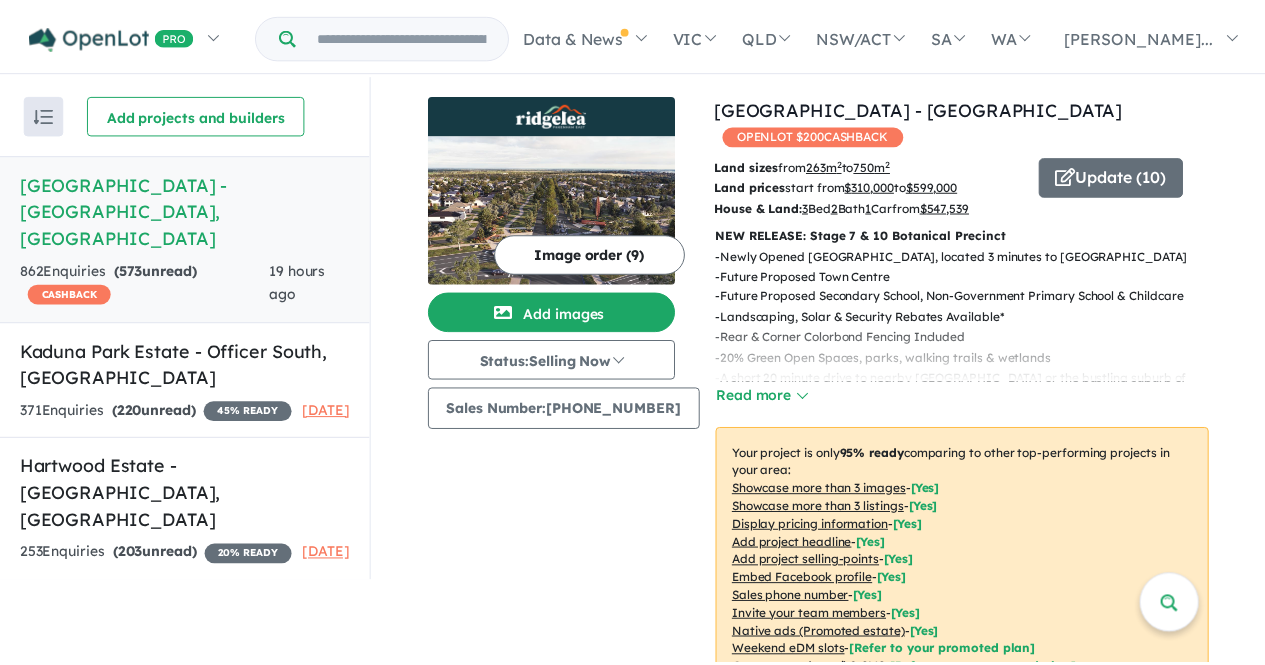 scroll, scrollTop: 0, scrollLeft: 0, axis: both 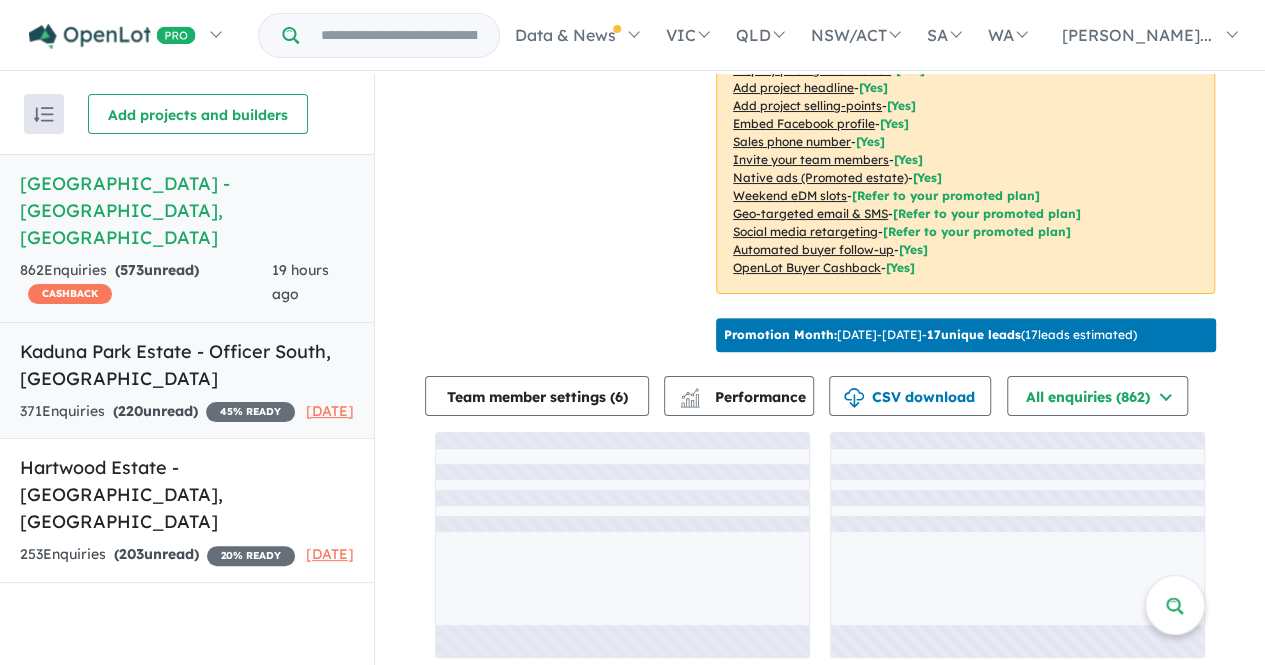 click on "Kaduna Park Estate - Officer [GEOGRAPHIC_DATA] , [GEOGRAPHIC_DATA]" at bounding box center [187, 365] 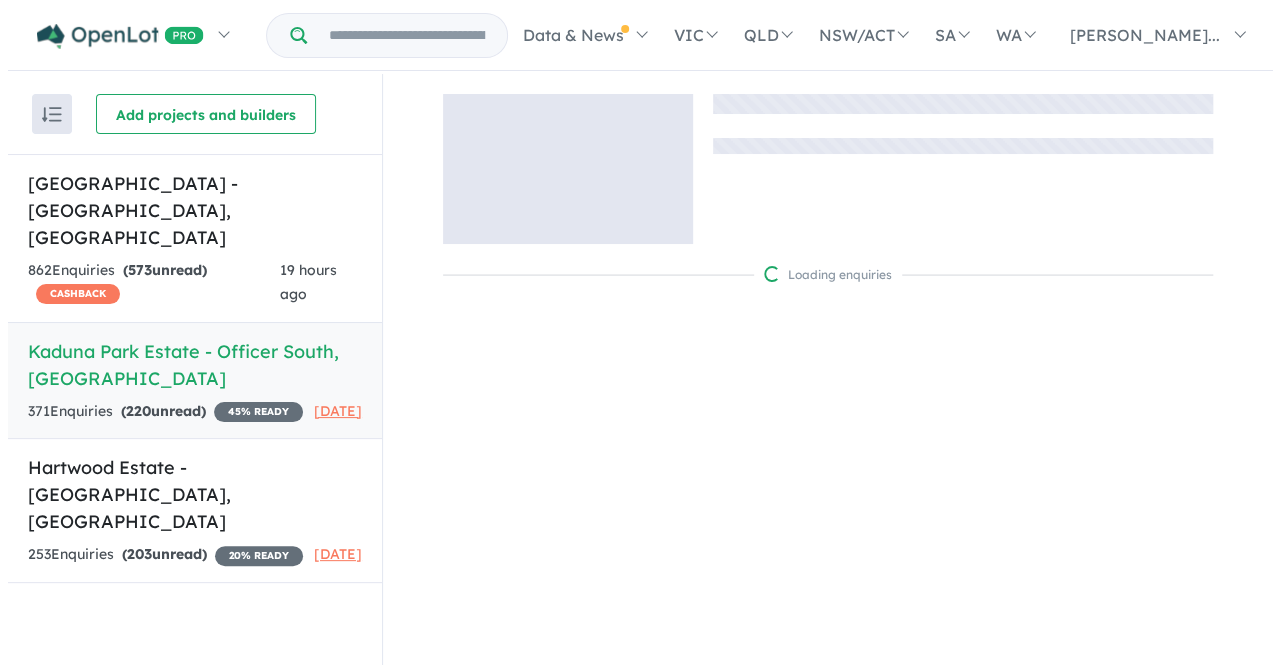scroll, scrollTop: 0, scrollLeft: 0, axis: both 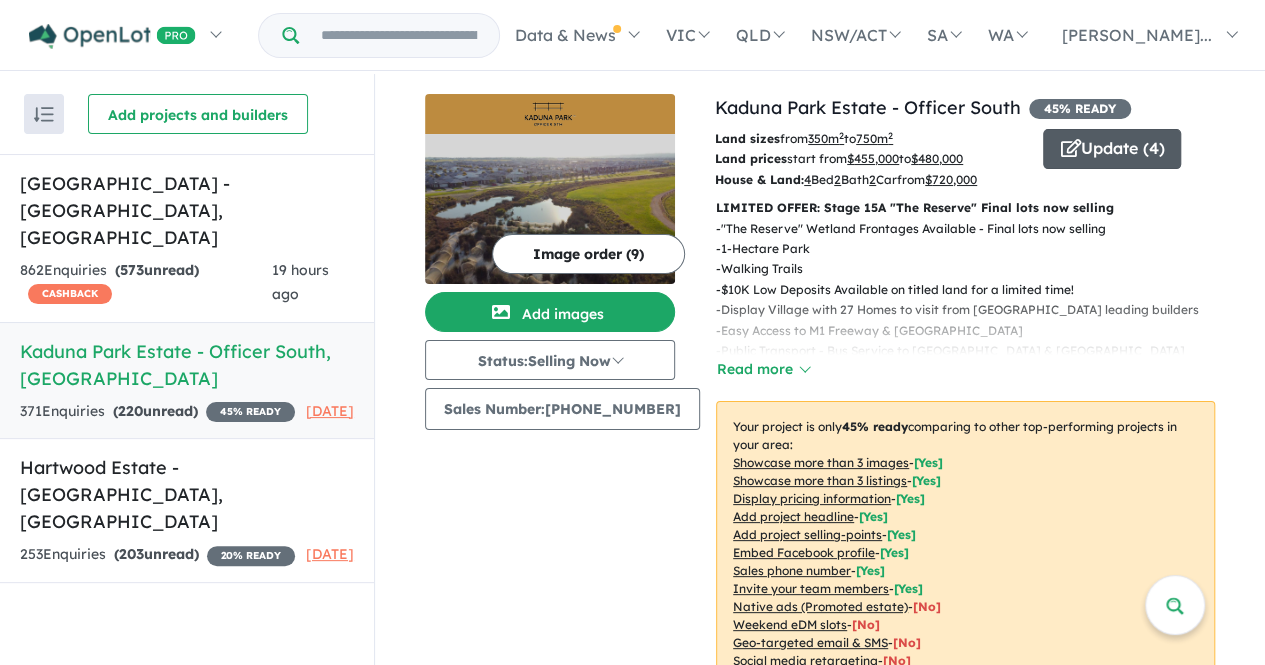 click on "Update ( 4 )" at bounding box center [1112, 149] 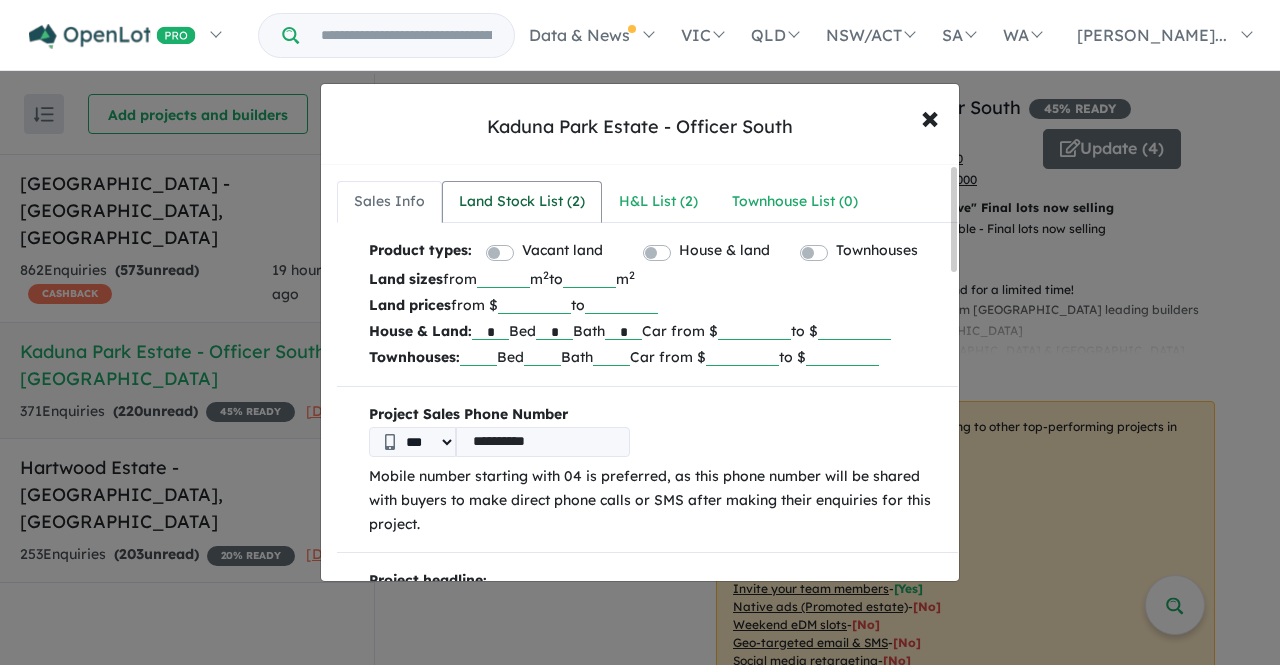click on "Land Stock List ( 2 )" at bounding box center (522, 202) 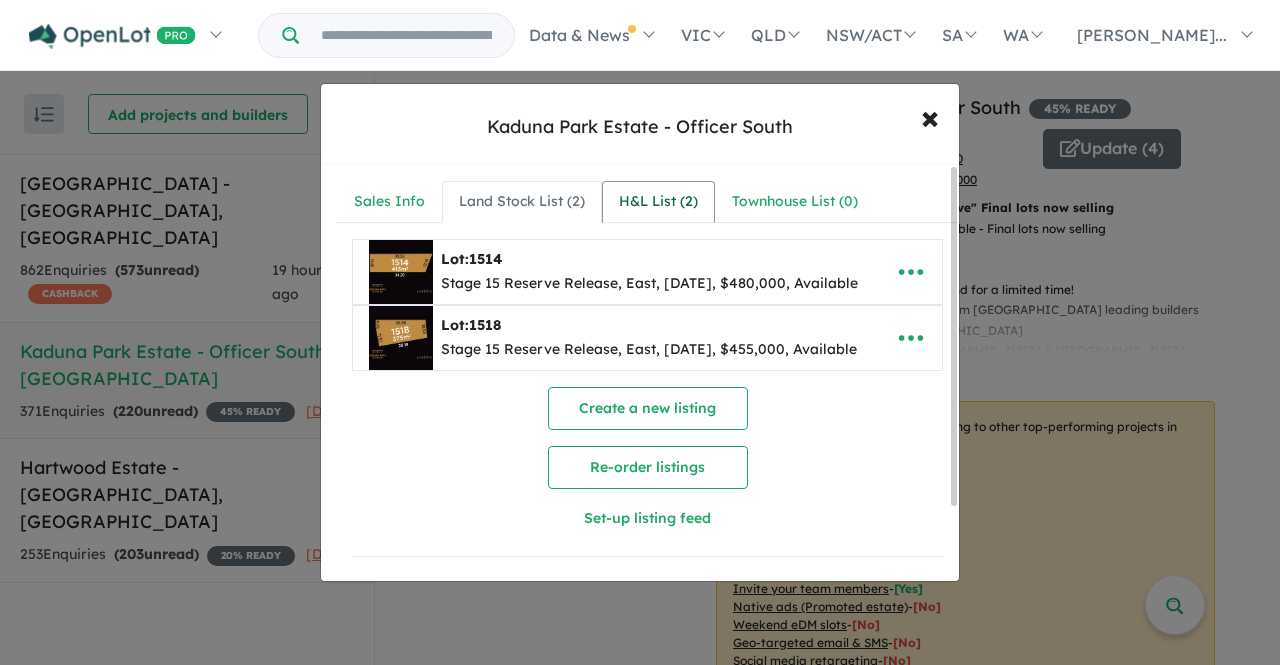 click on "H&L List ( 2 )" at bounding box center (658, 202) 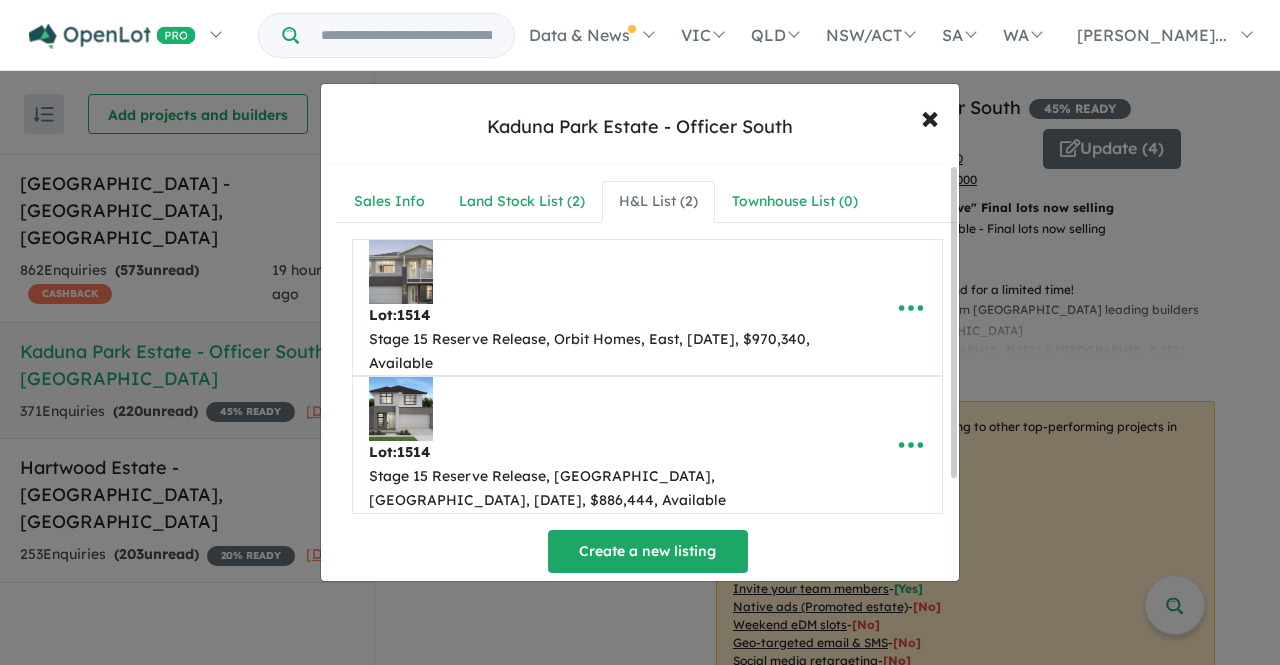 click on "Create a new listing" at bounding box center [648, 551] 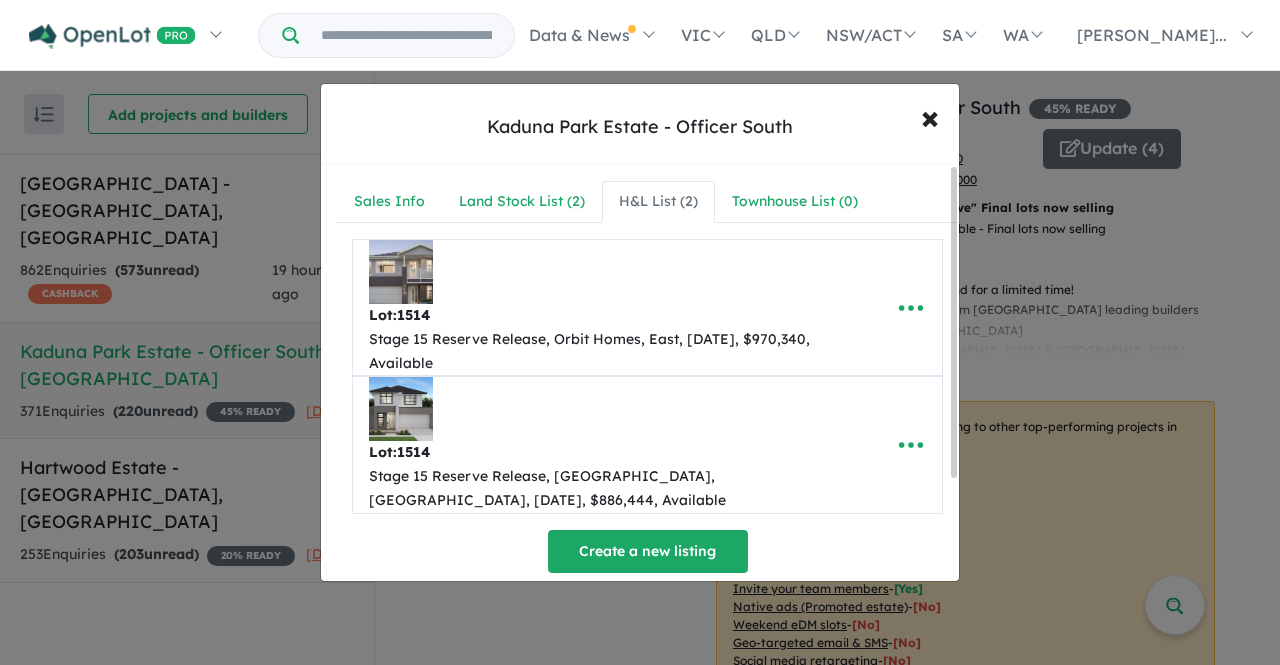 scroll, scrollTop: 230, scrollLeft: 0, axis: vertical 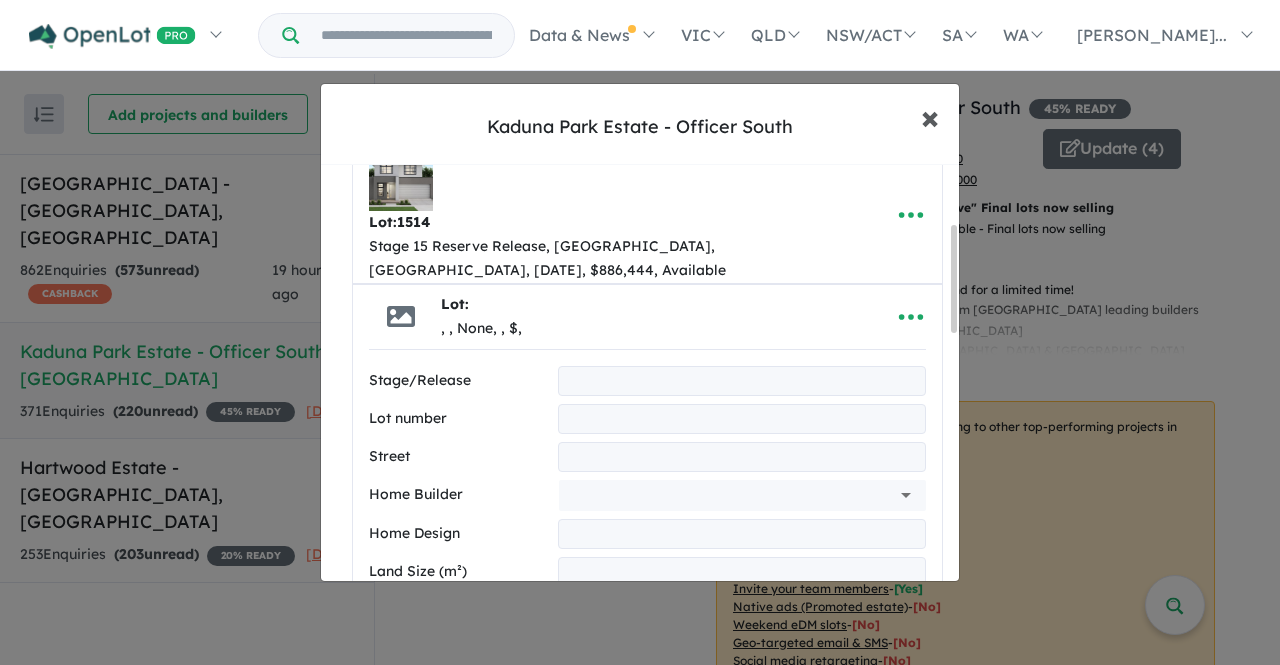 click on "×" at bounding box center [930, 116] 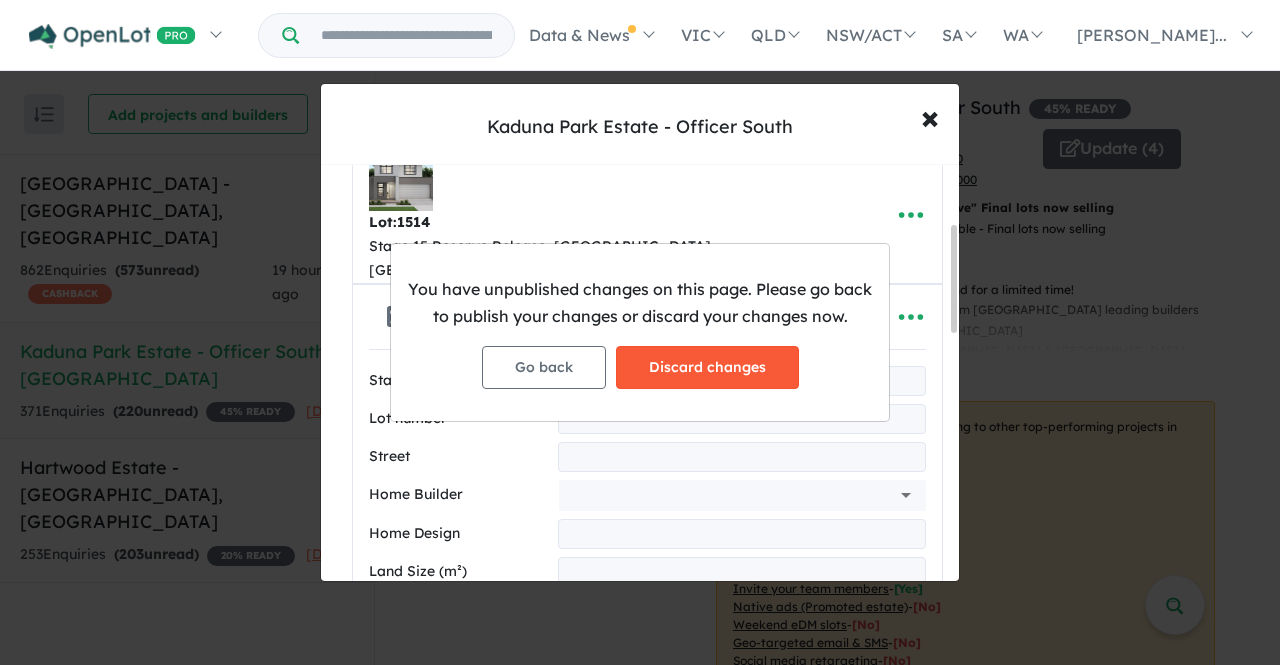 click on "Discard changes" at bounding box center (707, 367) 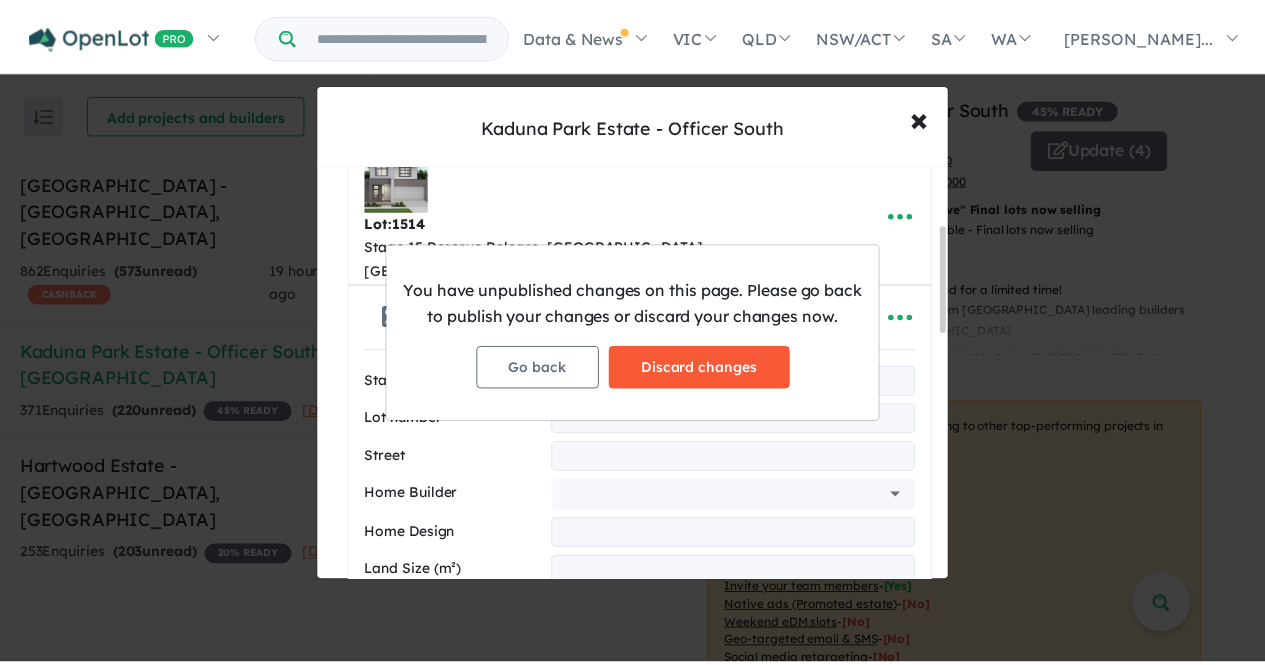 scroll, scrollTop: 0, scrollLeft: 0, axis: both 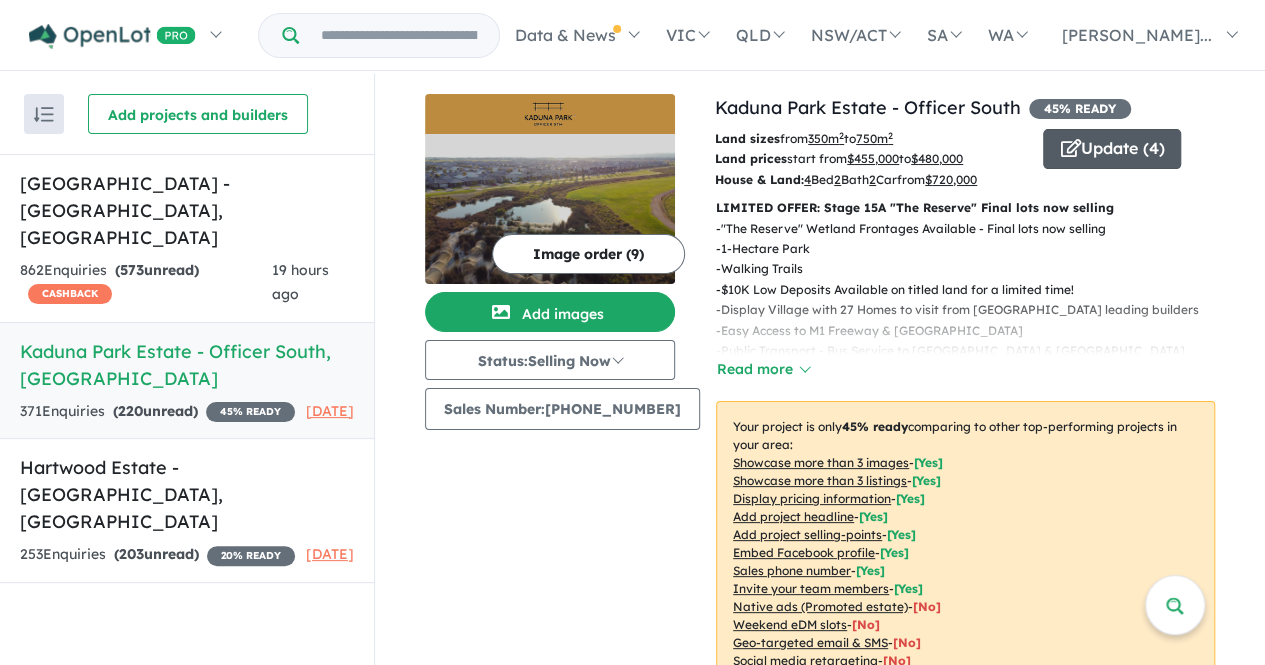 click on "Update ( 4 )" at bounding box center [1112, 149] 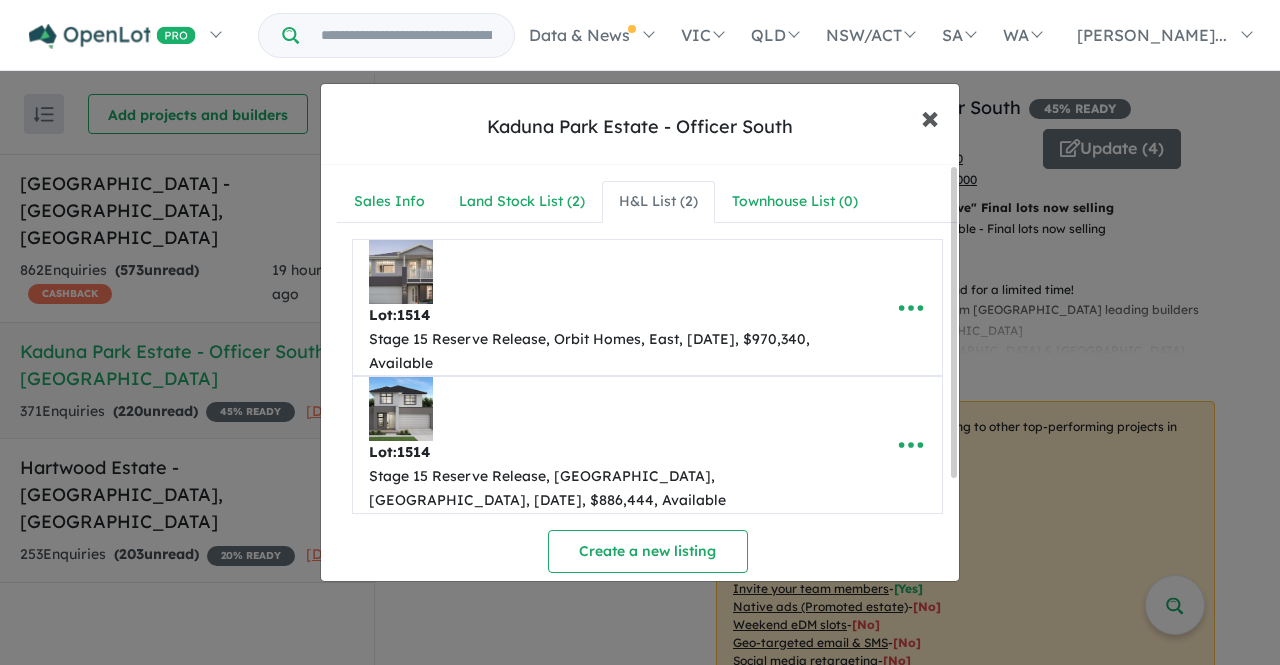 click on "×" at bounding box center (930, 116) 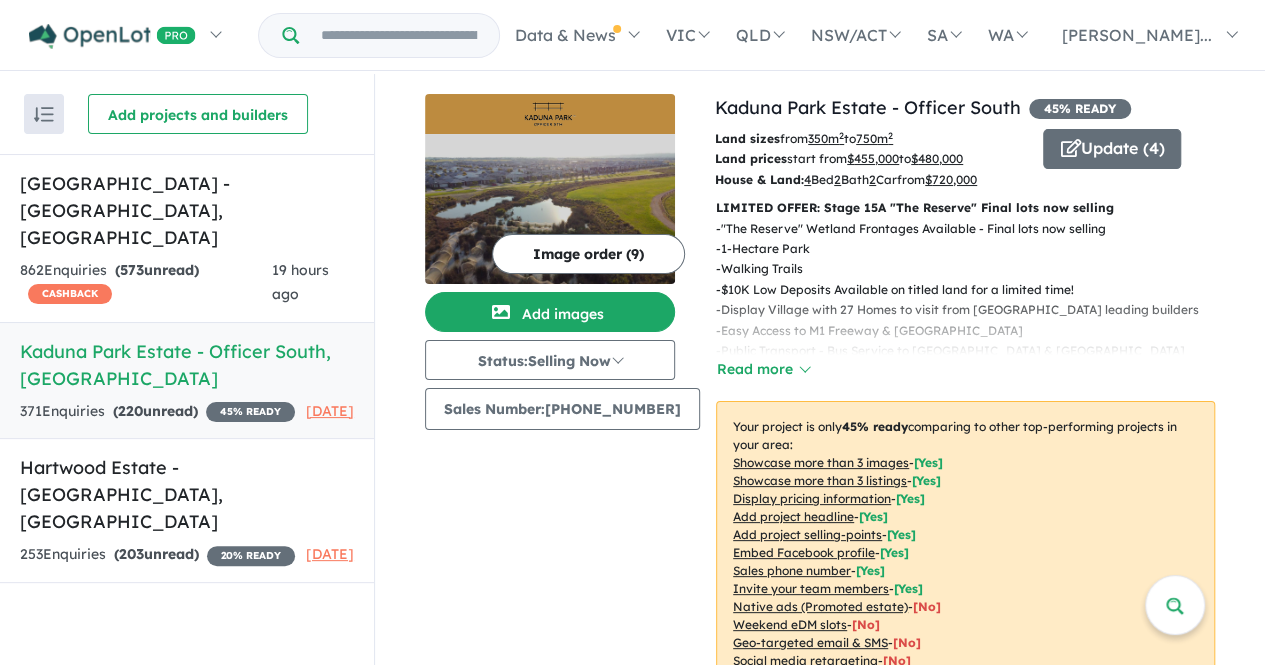 click at bounding box center [550, 209] 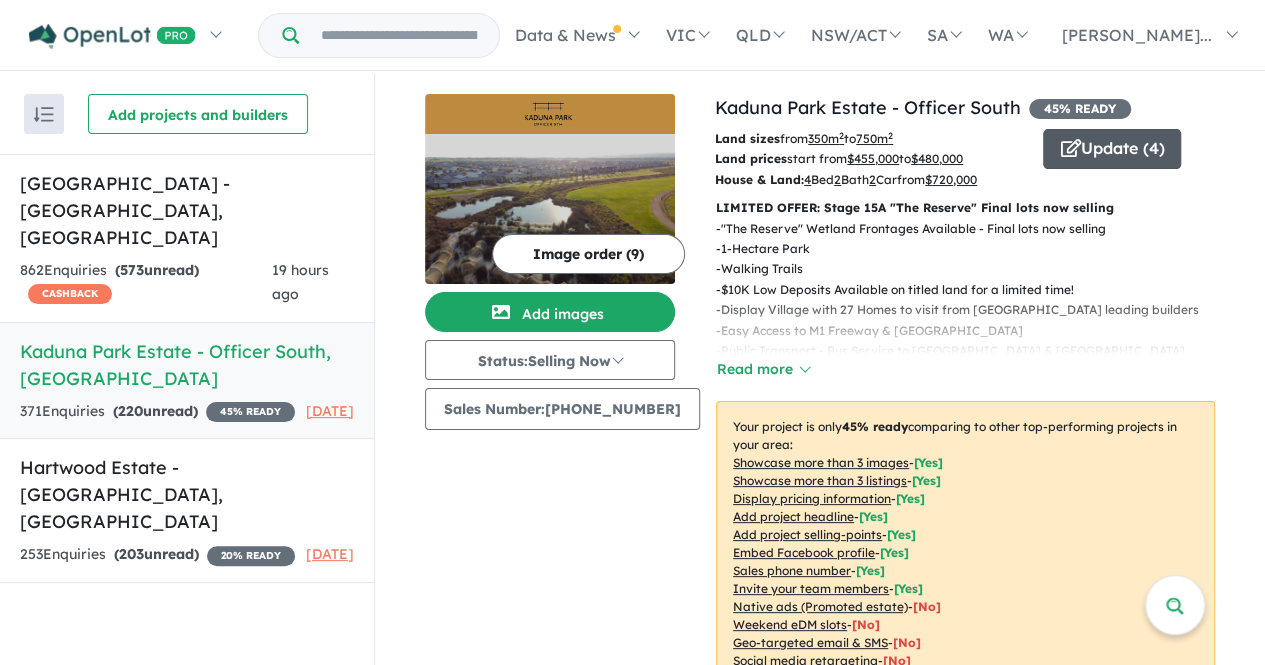 click on "Update ( 4 )" at bounding box center [1112, 149] 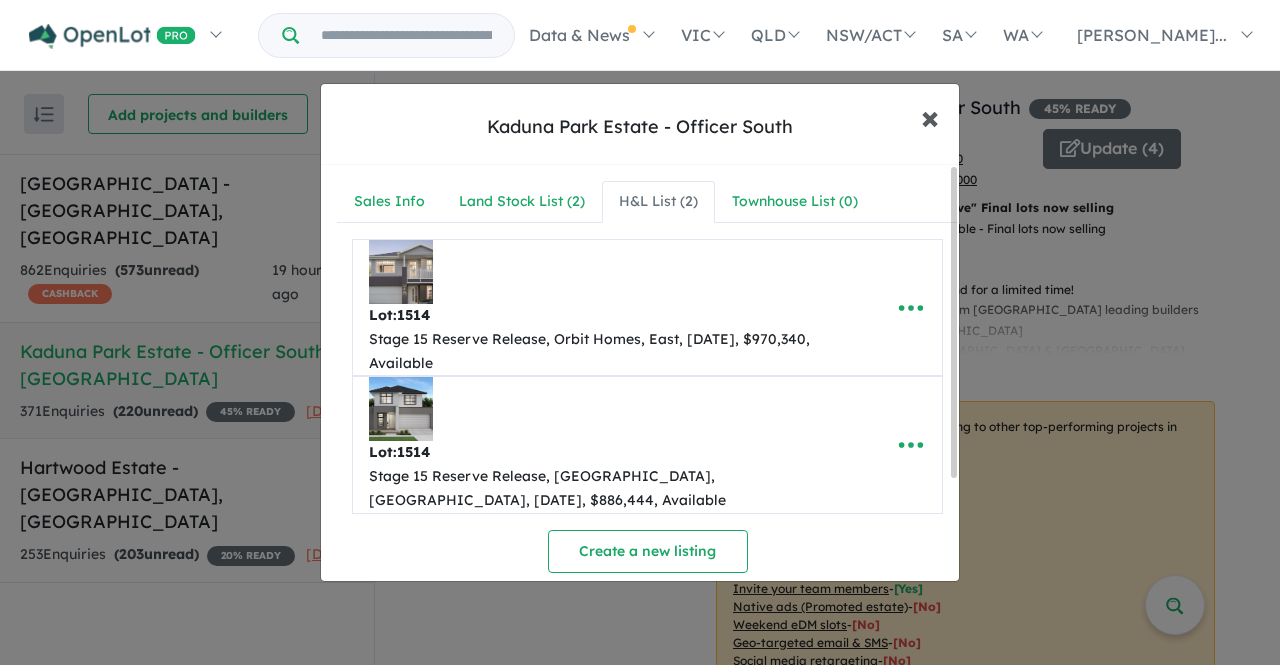 click on "×" at bounding box center (930, 116) 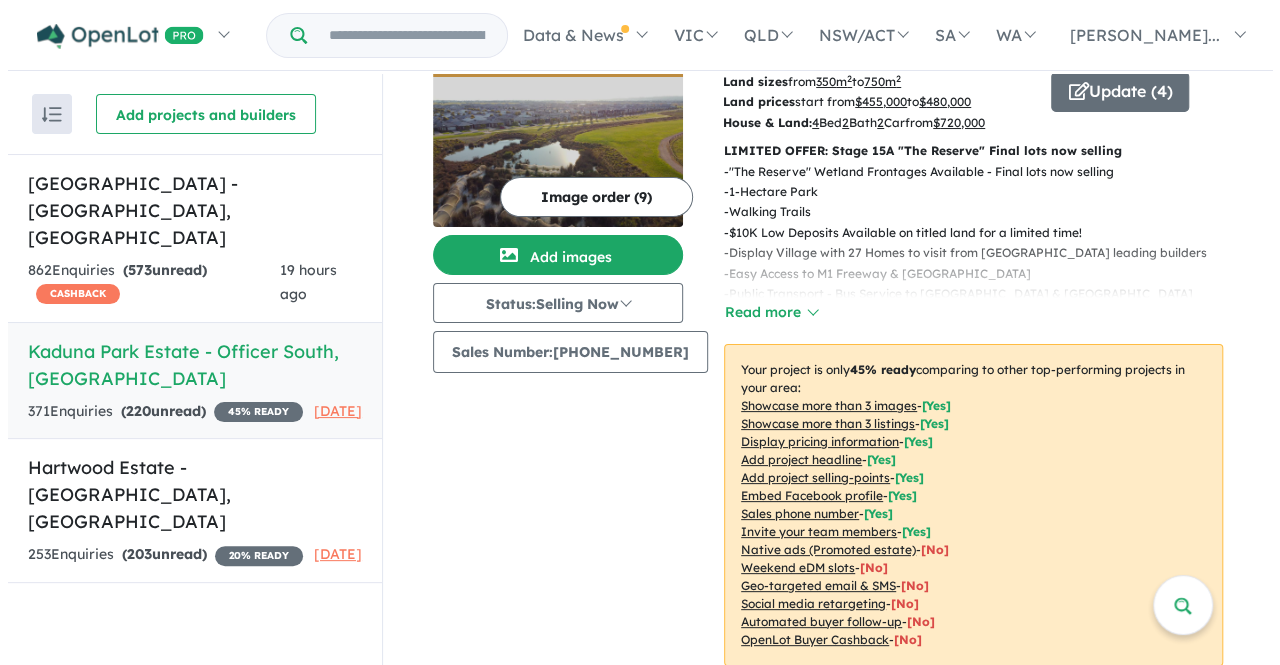scroll, scrollTop: 44, scrollLeft: 0, axis: vertical 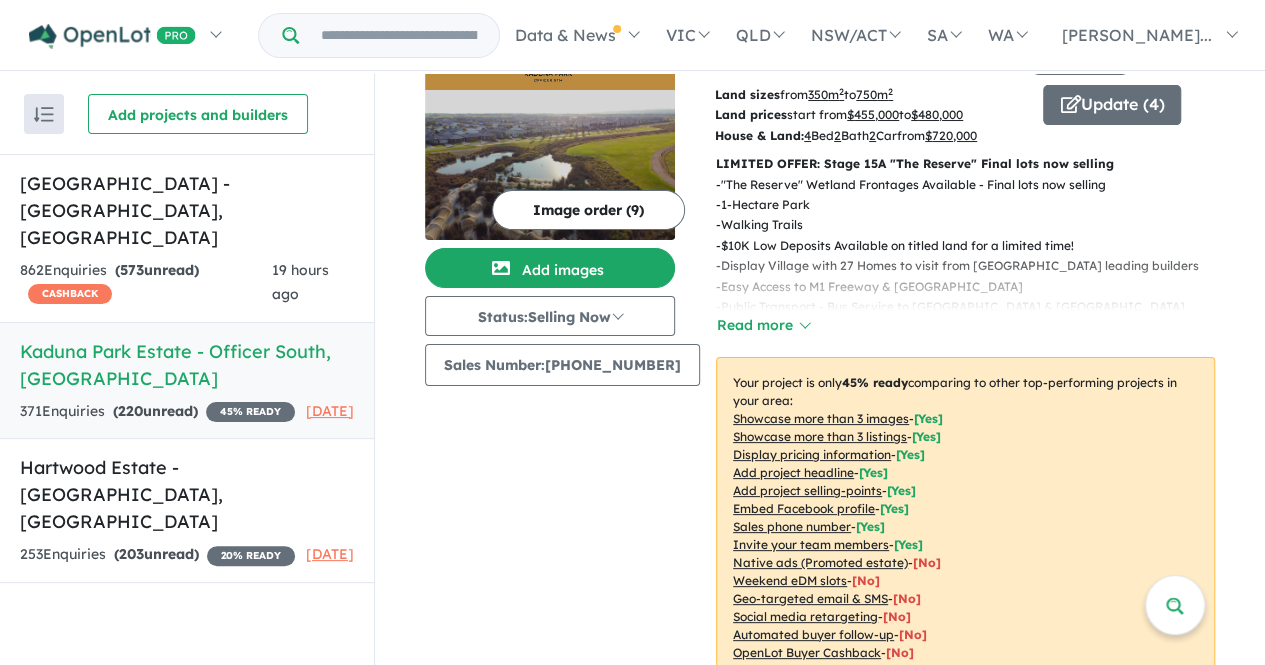 click on "Image order ( 9 )" at bounding box center (588, 210) 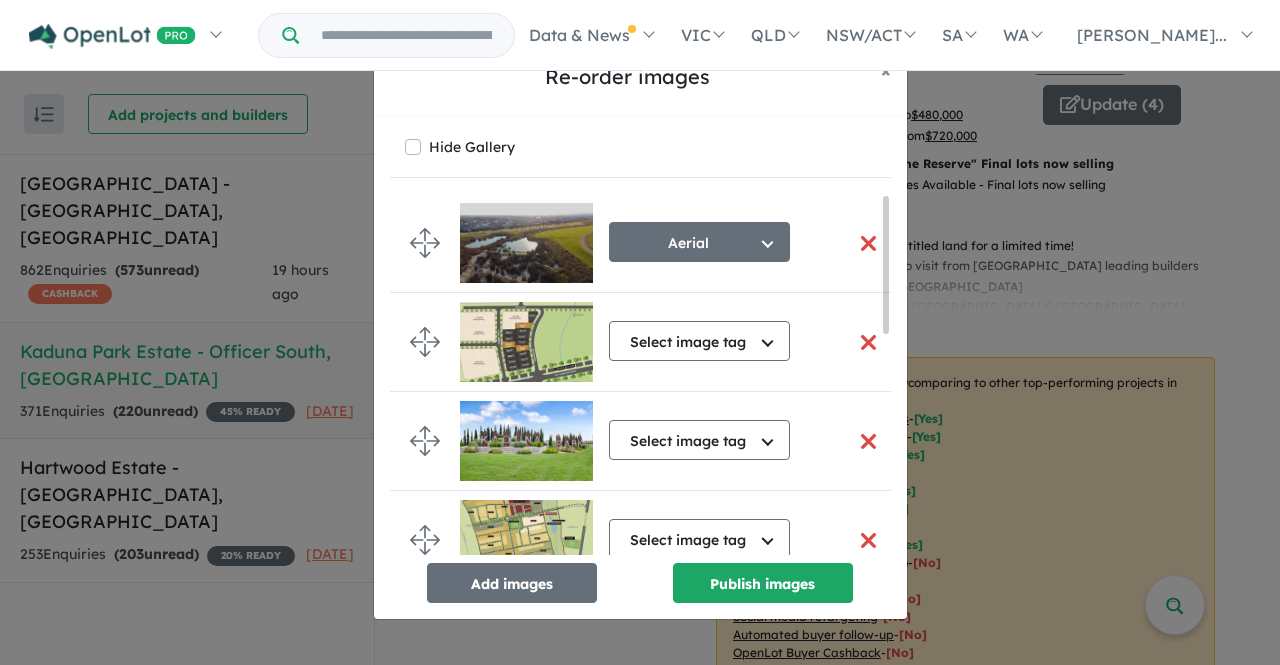 click at bounding box center [869, 342] 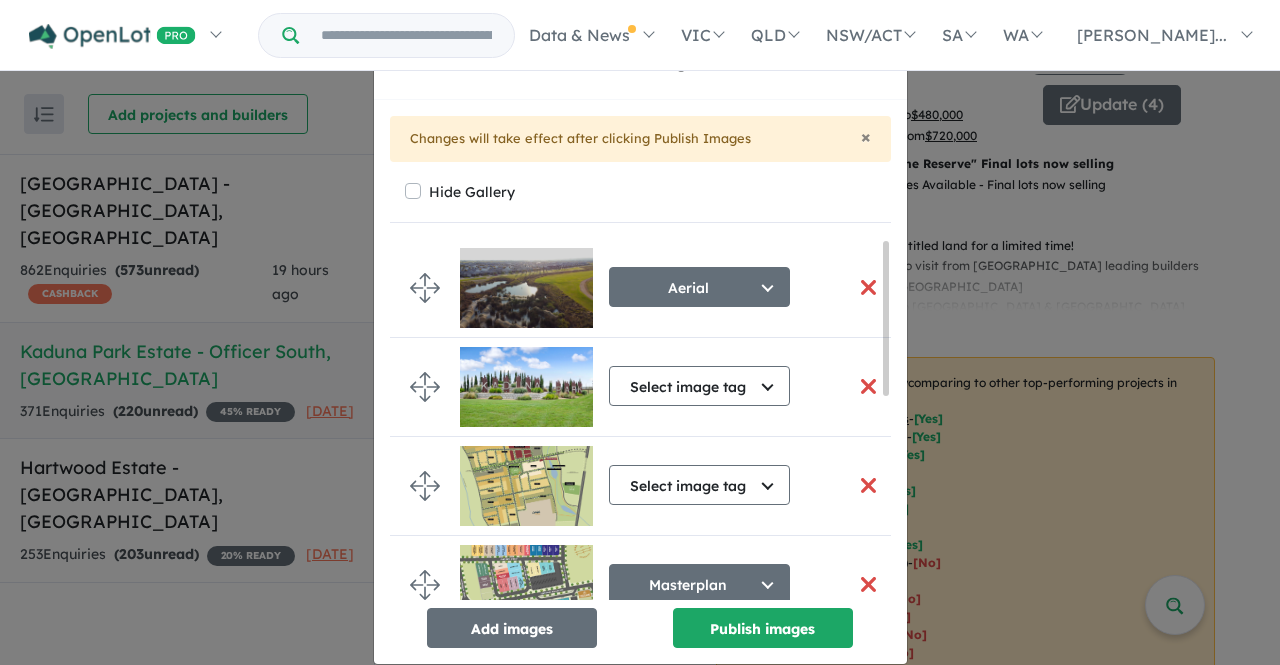 click at bounding box center (869, 485) 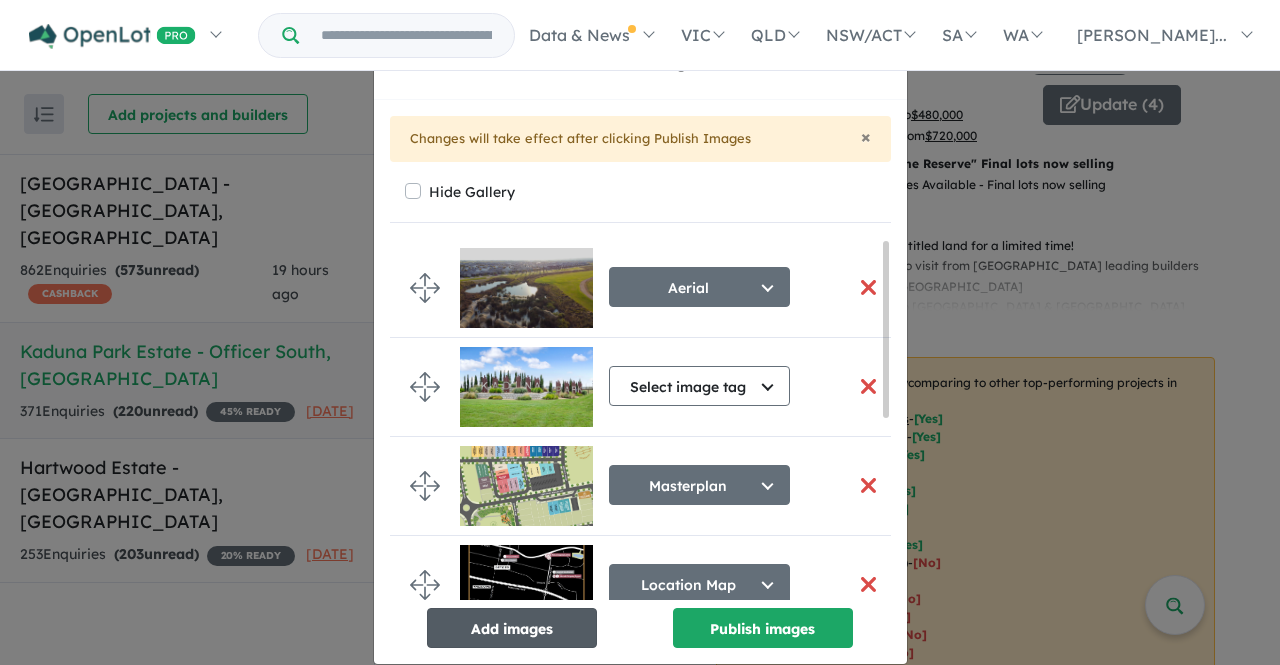 click on "Add images" at bounding box center (512, 628) 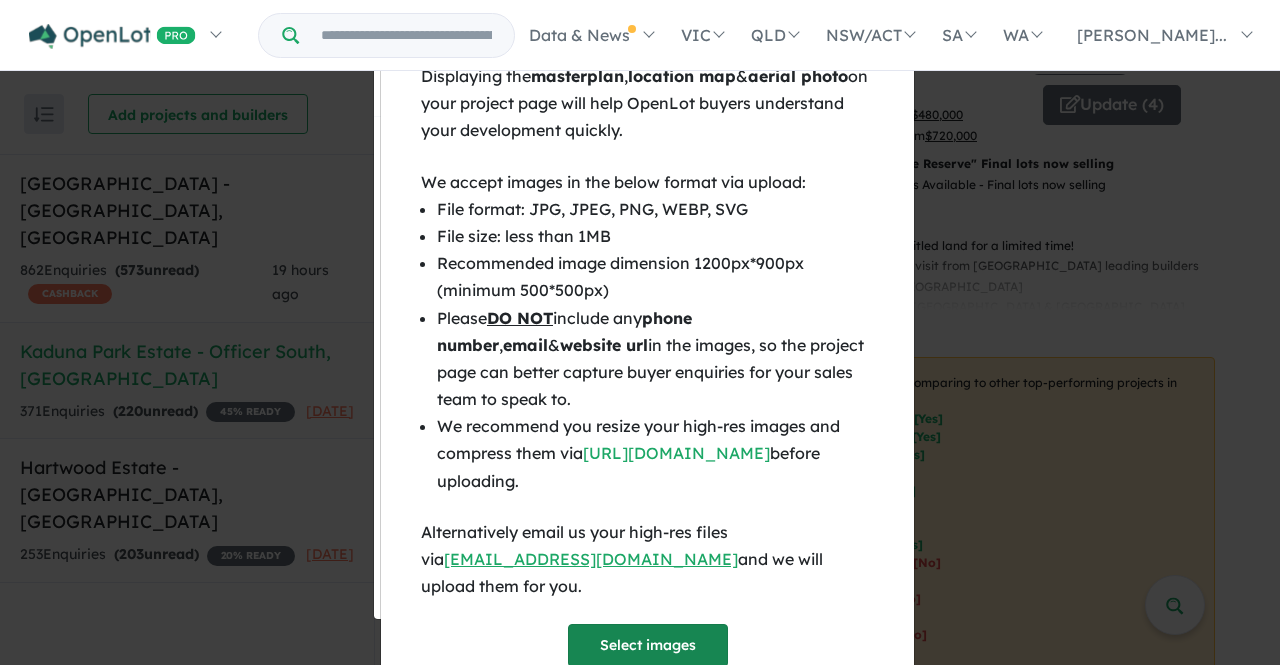 click on "Select images" at bounding box center (648, 645) 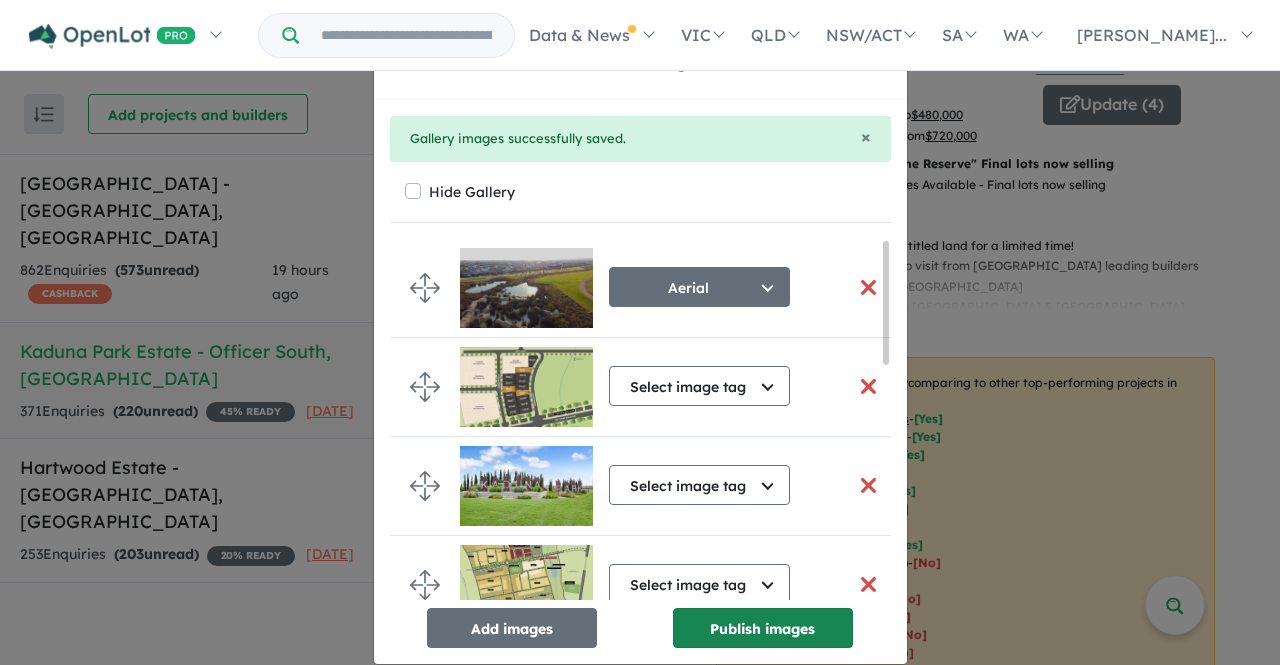 click on "Publish images" at bounding box center (763, 628) 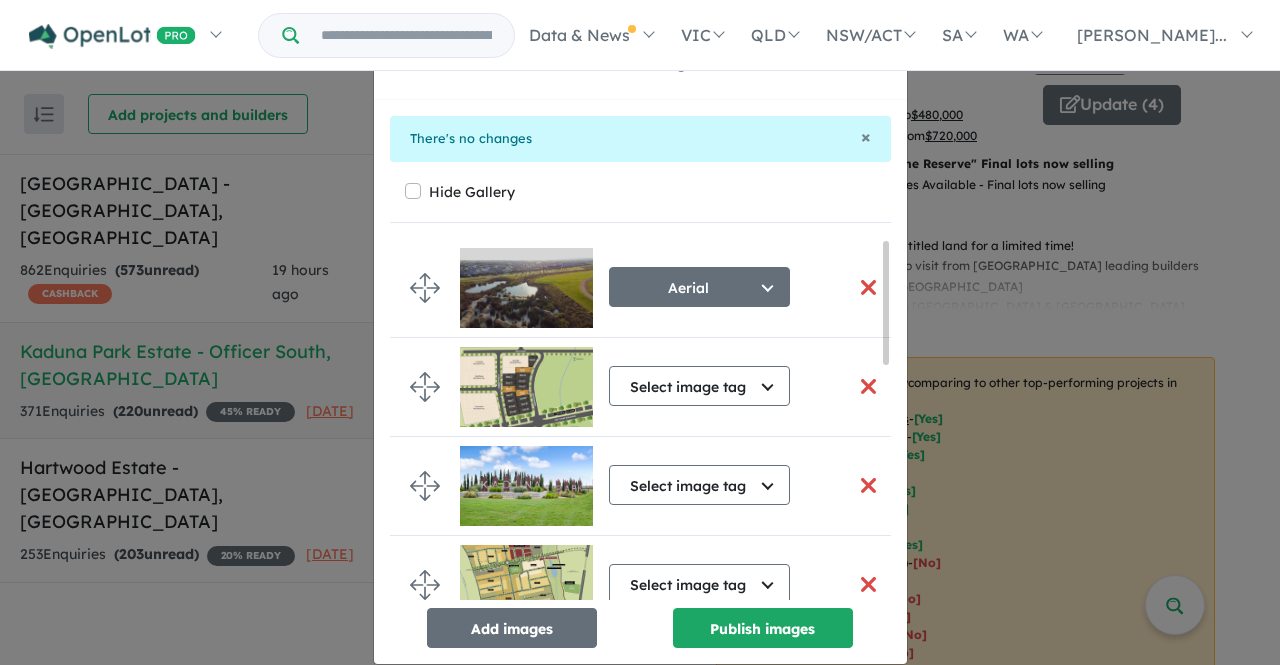 click at bounding box center (869, 386) 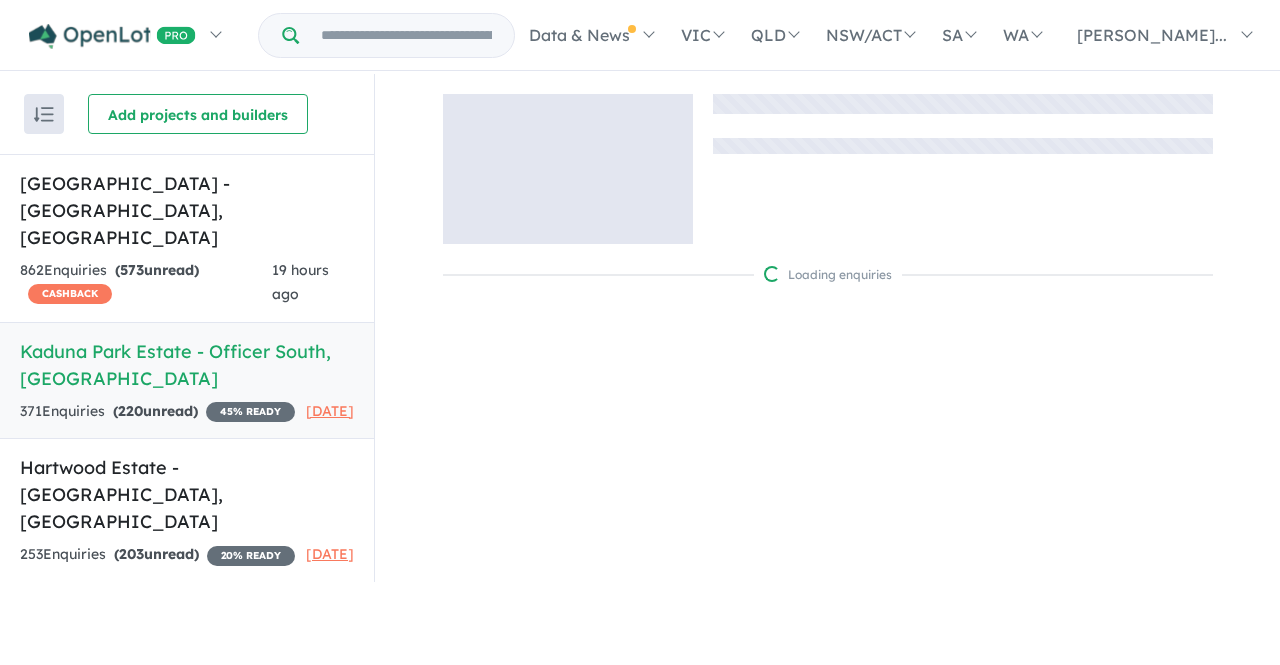scroll, scrollTop: 0, scrollLeft: 0, axis: both 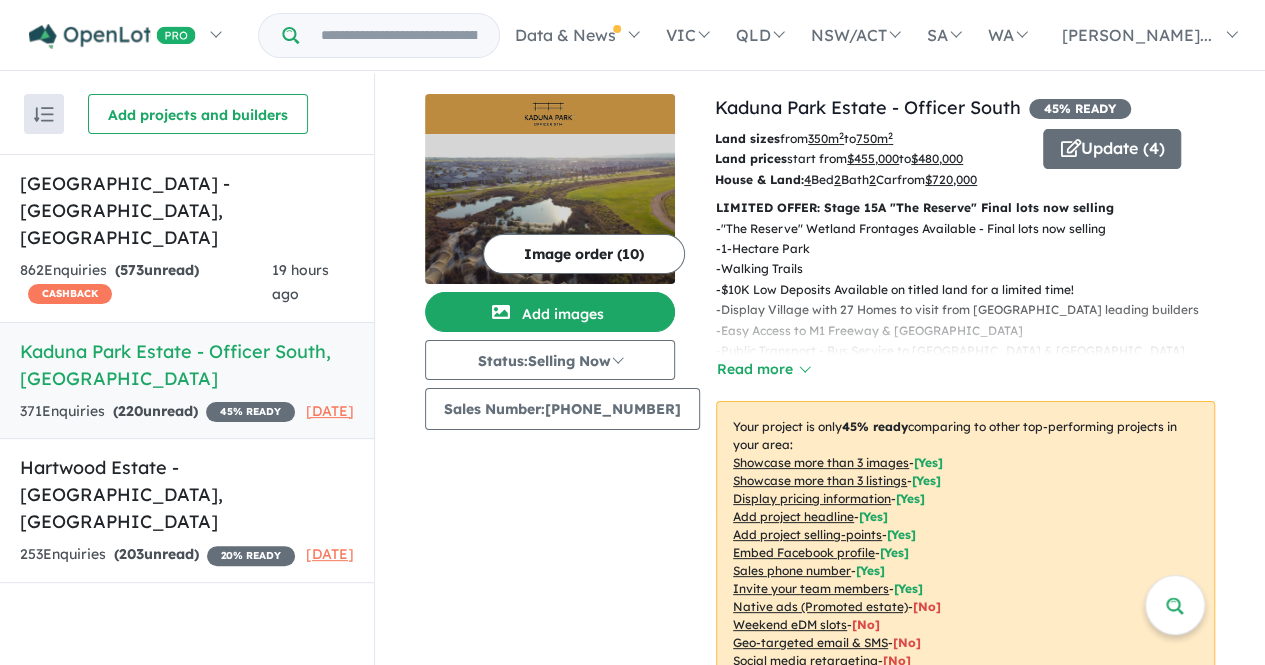 click at bounding box center (550, 209) 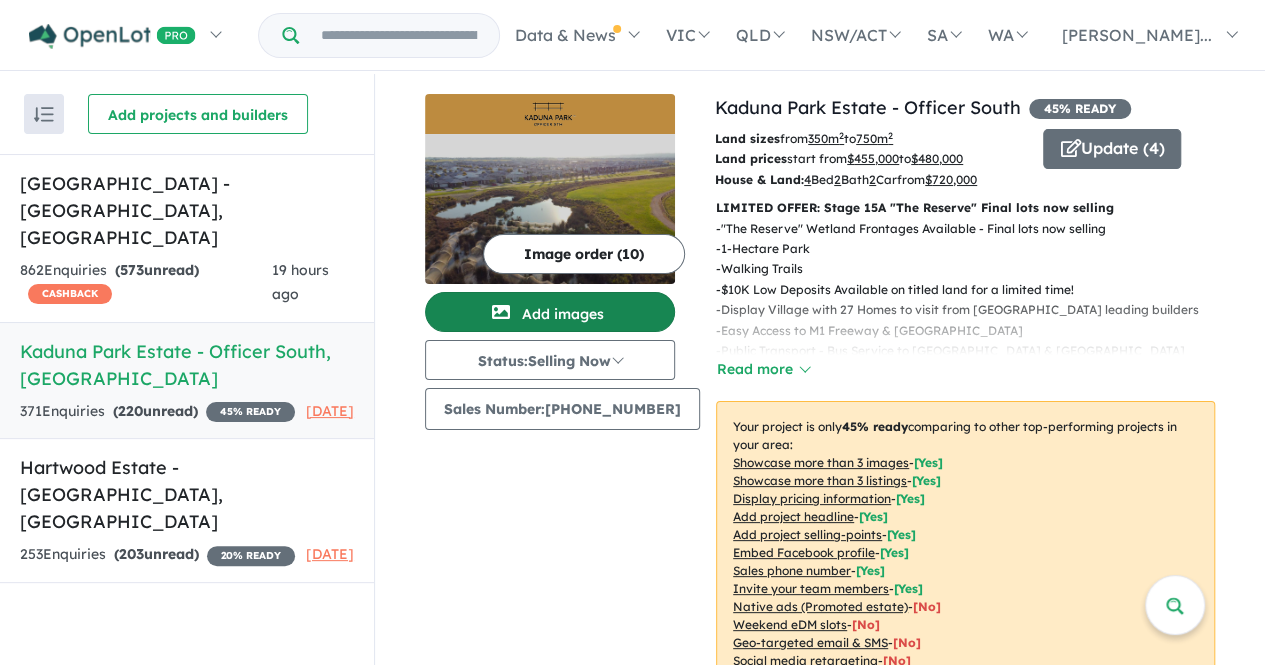 click on "Add images" at bounding box center [550, 312] 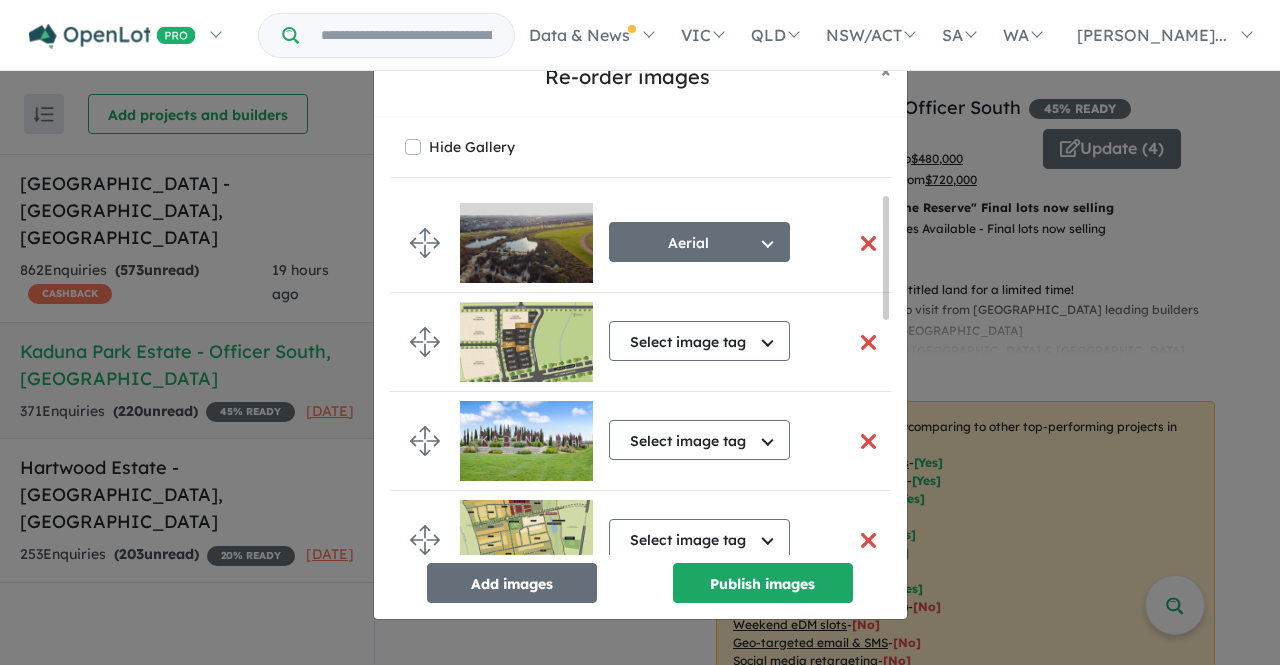 click at bounding box center [869, 342] 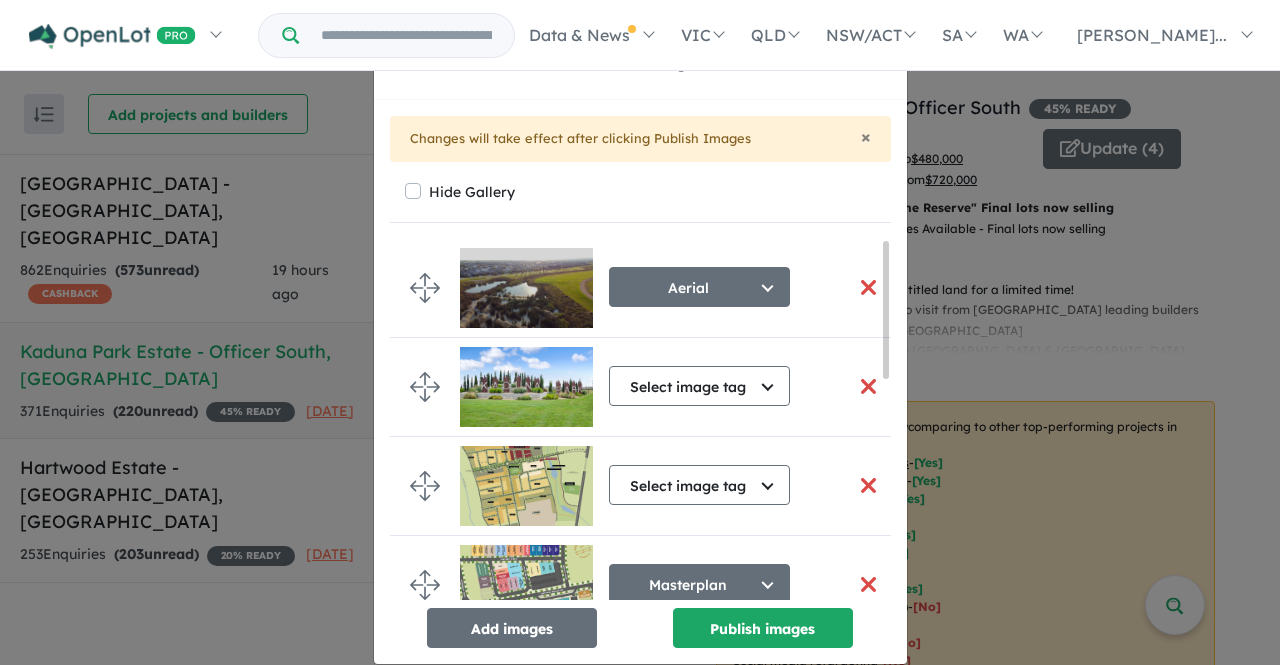 click at bounding box center [869, 485] 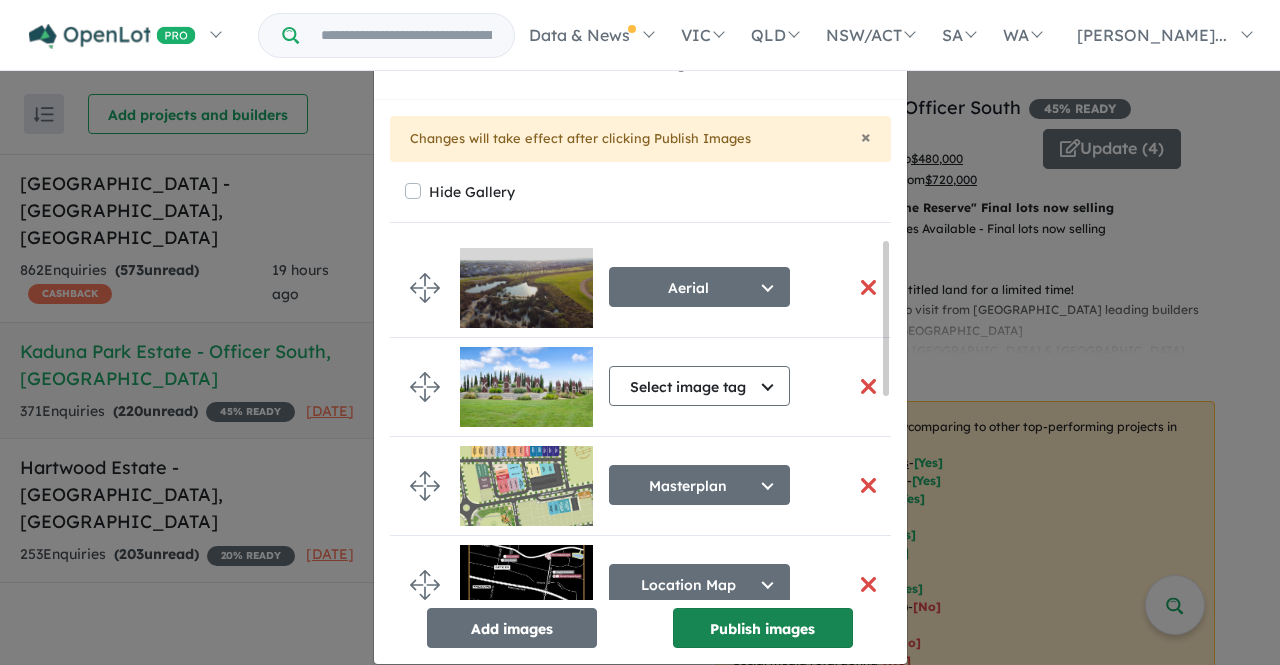 click on "Publish images" at bounding box center (763, 628) 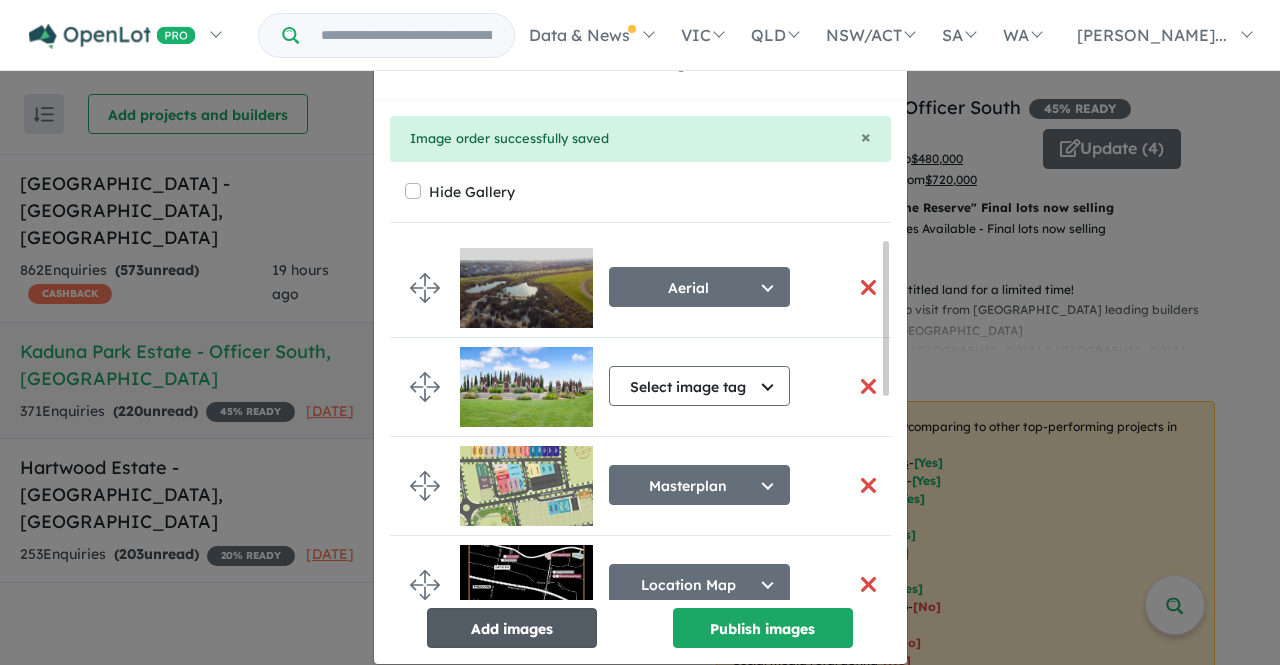 click on "Add images" at bounding box center (512, 628) 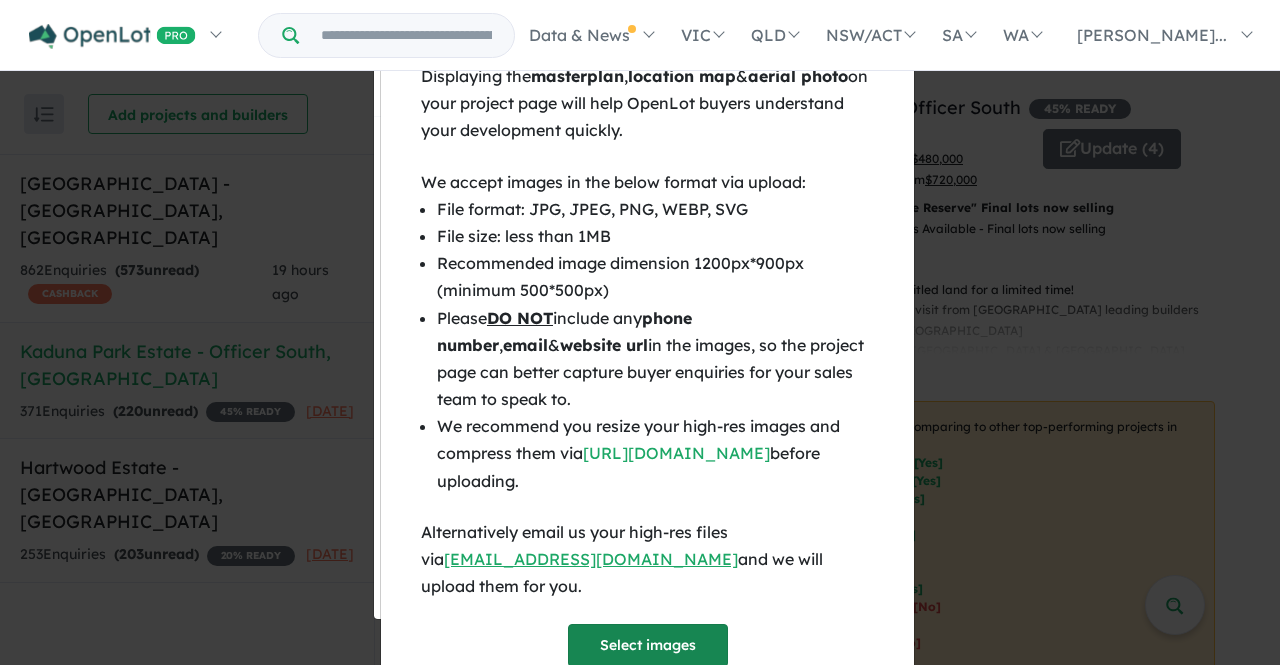 click on "Select images" at bounding box center [648, 645] 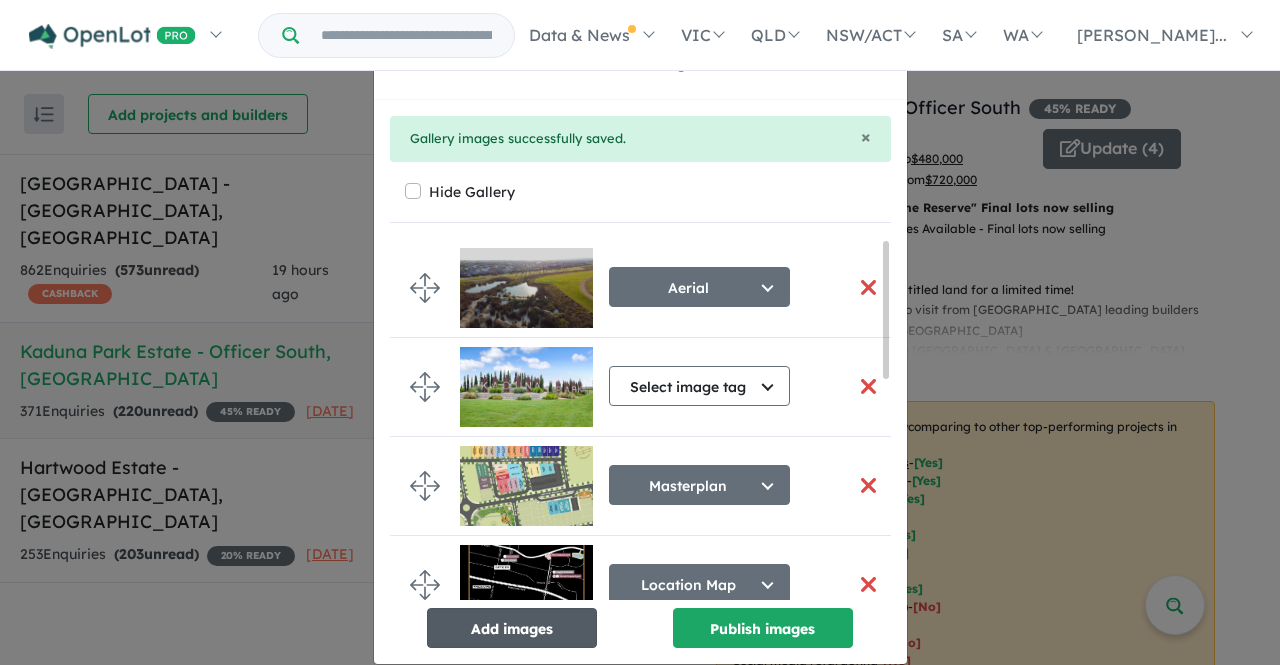 click on "Add images" at bounding box center (512, 628) 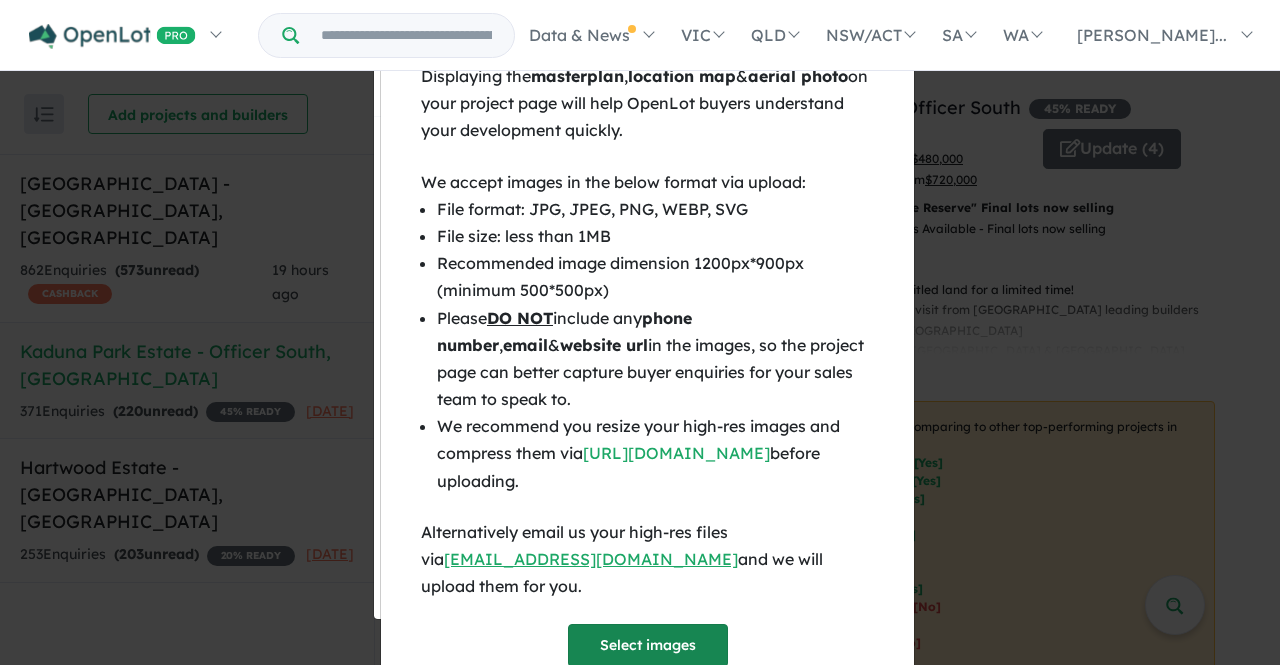 click on "Select images" at bounding box center [648, 645] 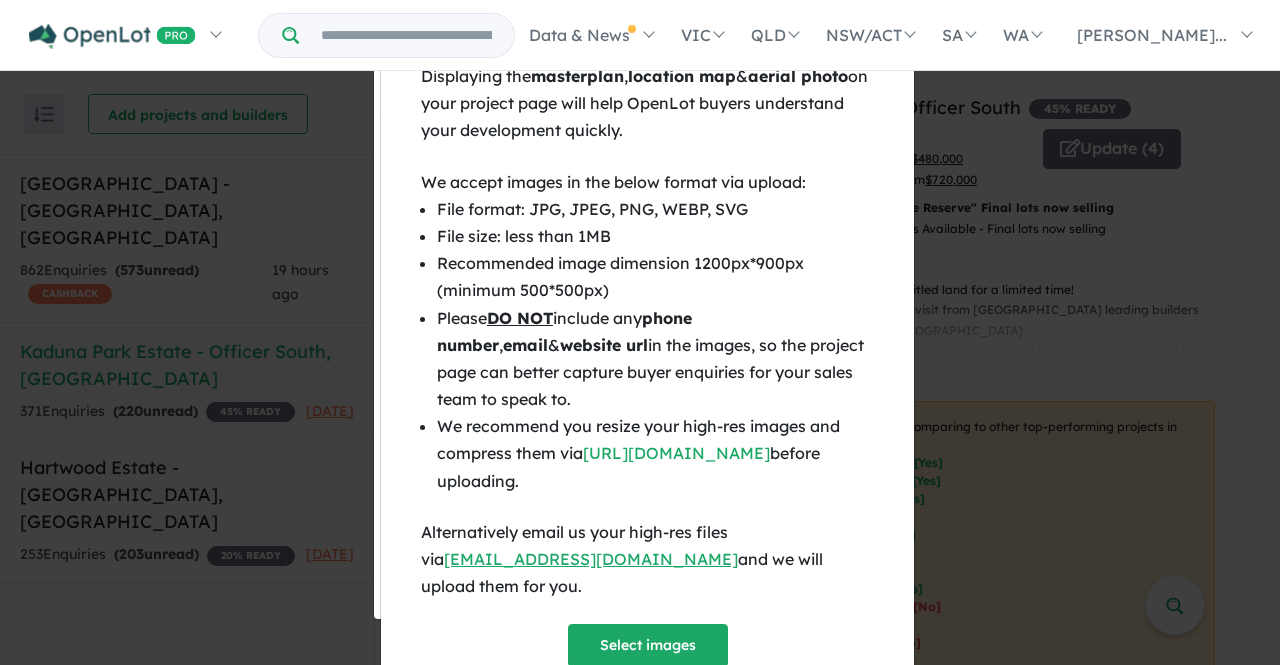 click on "× Close Displaying the  masterplan ,  location map  &  aerial photo  on your project page will help OpenLot buyers understand your development quickly. We accept images in the below format via upload: File format: JPG, JPEG, PNG, WEBP, SVG File size: less than 1MB Recommended image dimension 1200px*900px (minimum 500*500px) Please  DO NOT  include any  phone number ,  email  &  website url  in the images, so the project page can better capture buyer enquiries for your sales team to speak to. We recommend you resize your high-res images and compress them via  https://imagecompressor.com/  before uploading. Alternatively email us your high-res files via  support@openlot.com.au  and we will upload them for you. Select images" at bounding box center (640, 332) 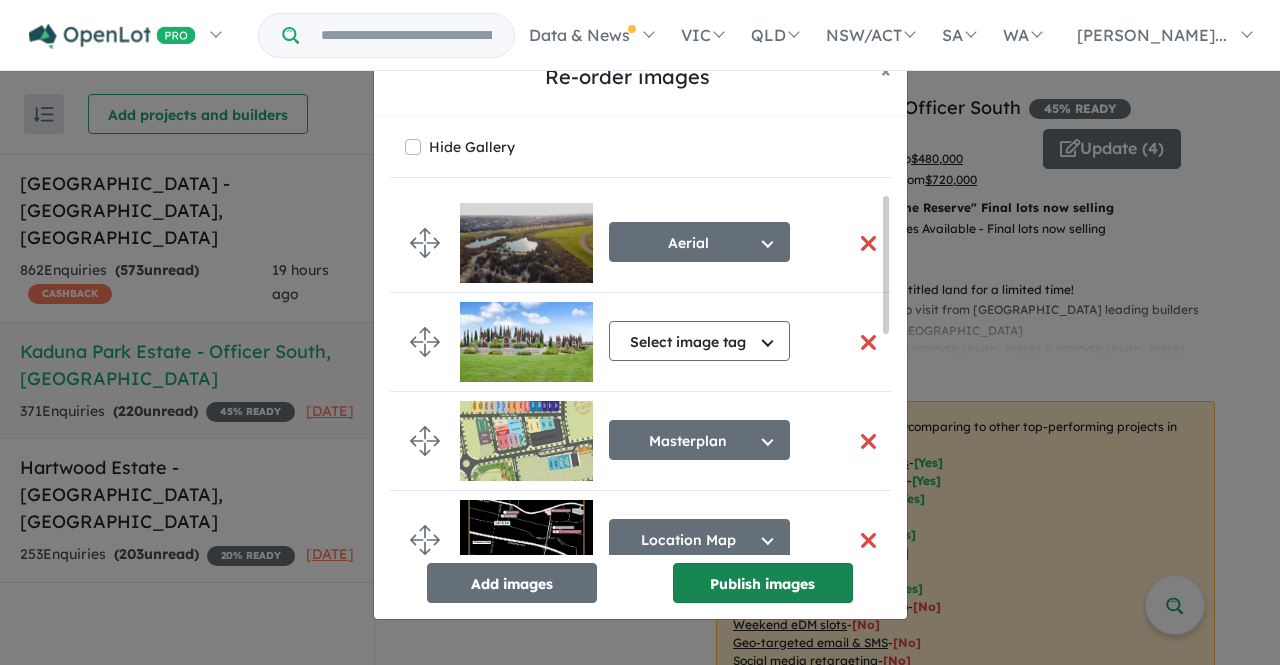 click on "Publish images" at bounding box center (763, 583) 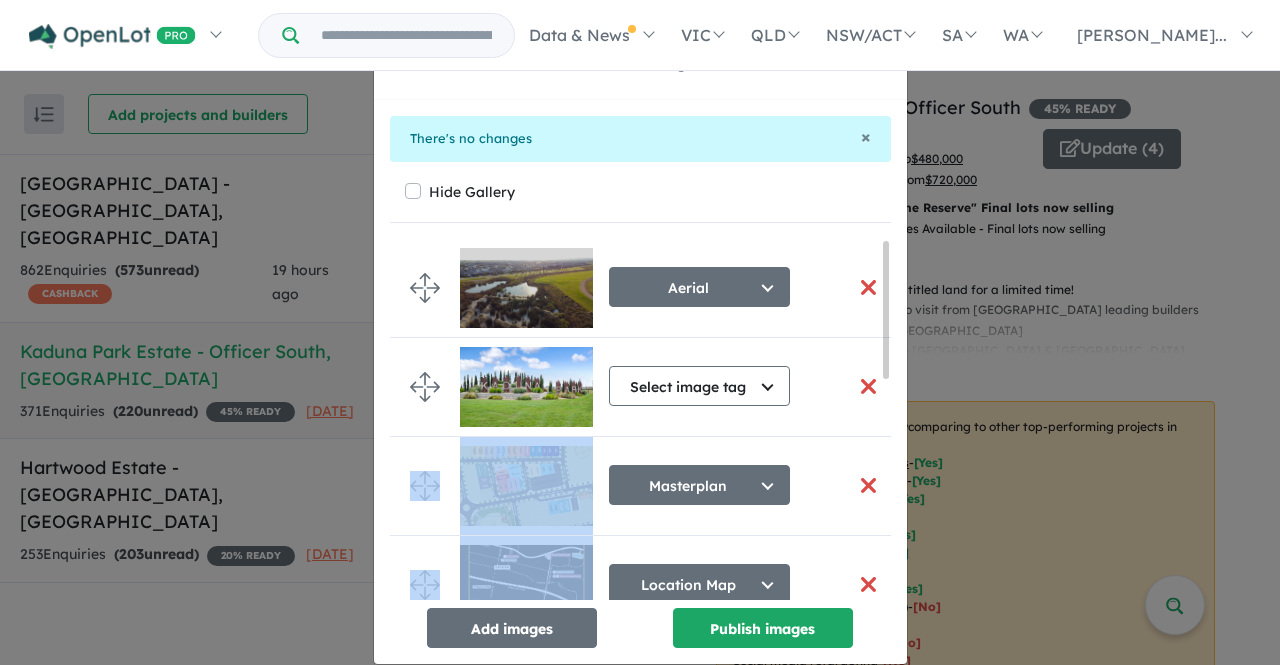 drag, startPoint x: 881, startPoint y: 341, endPoint x: 876, endPoint y: 422, distance: 81.154175 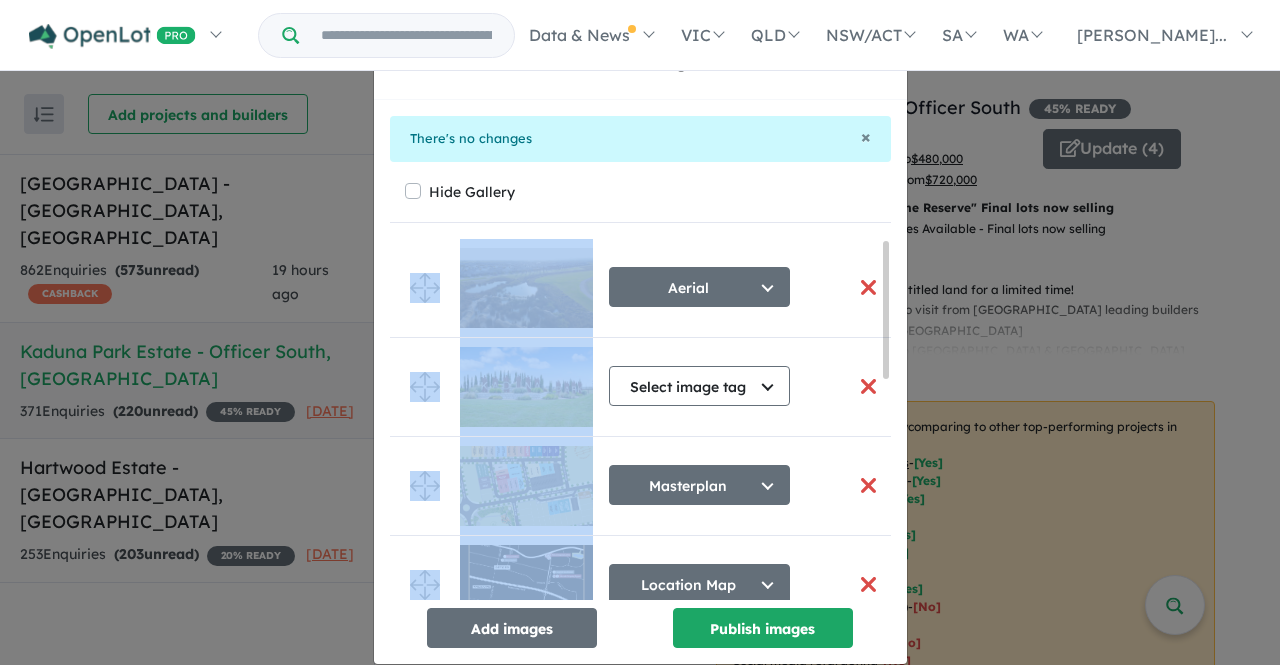 drag, startPoint x: 888, startPoint y: 340, endPoint x: 879, endPoint y: 417, distance: 77.52419 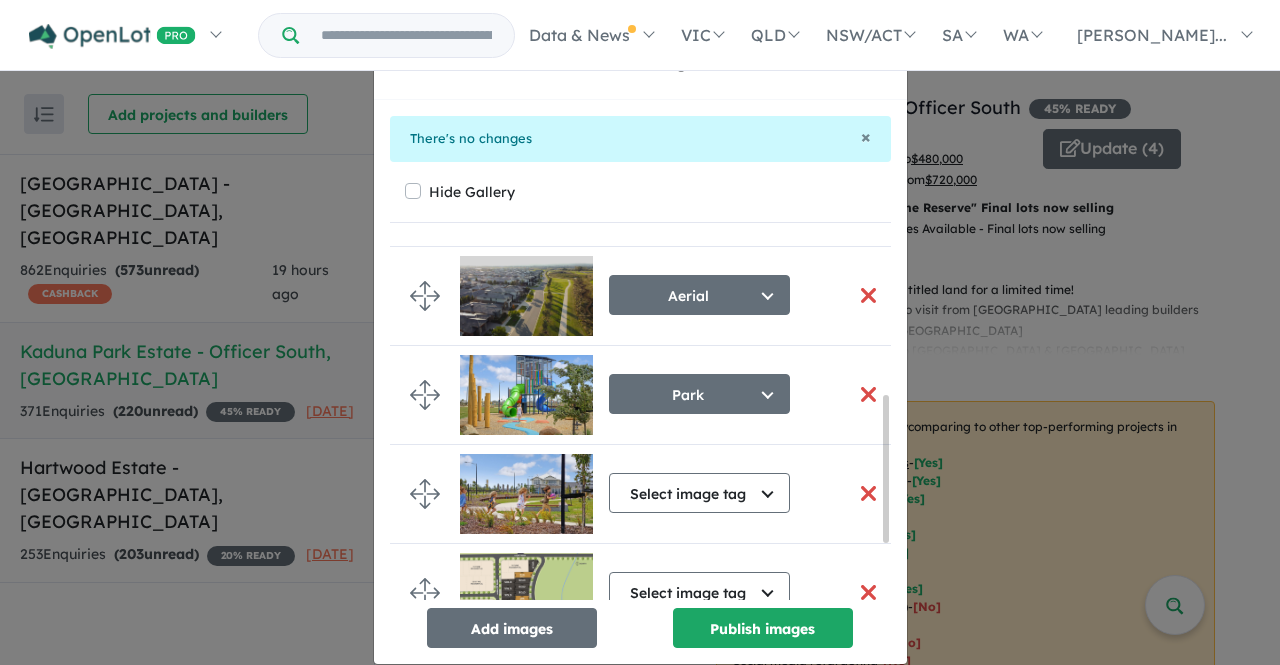 scroll, scrollTop: 518, scrollLeft: 0, axis: vertical 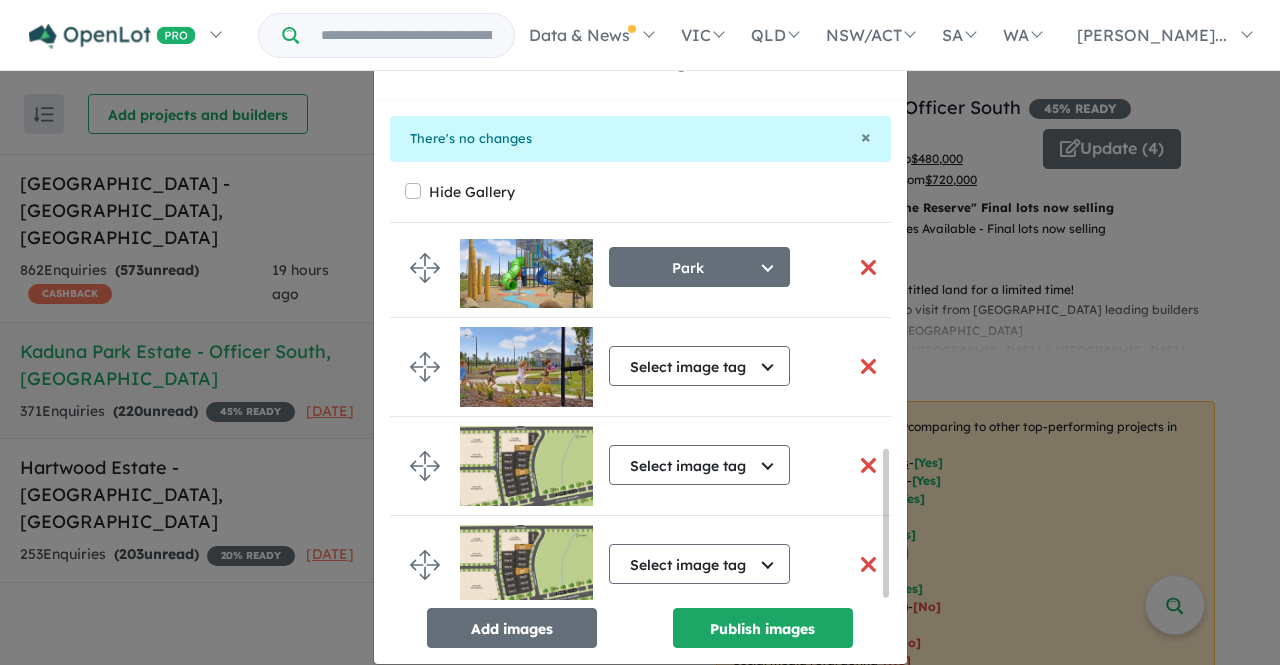drag, startPoint x: 875, startPoint y: 388, endPoint x: 872, endPoint y: 592, distance: 204.02206 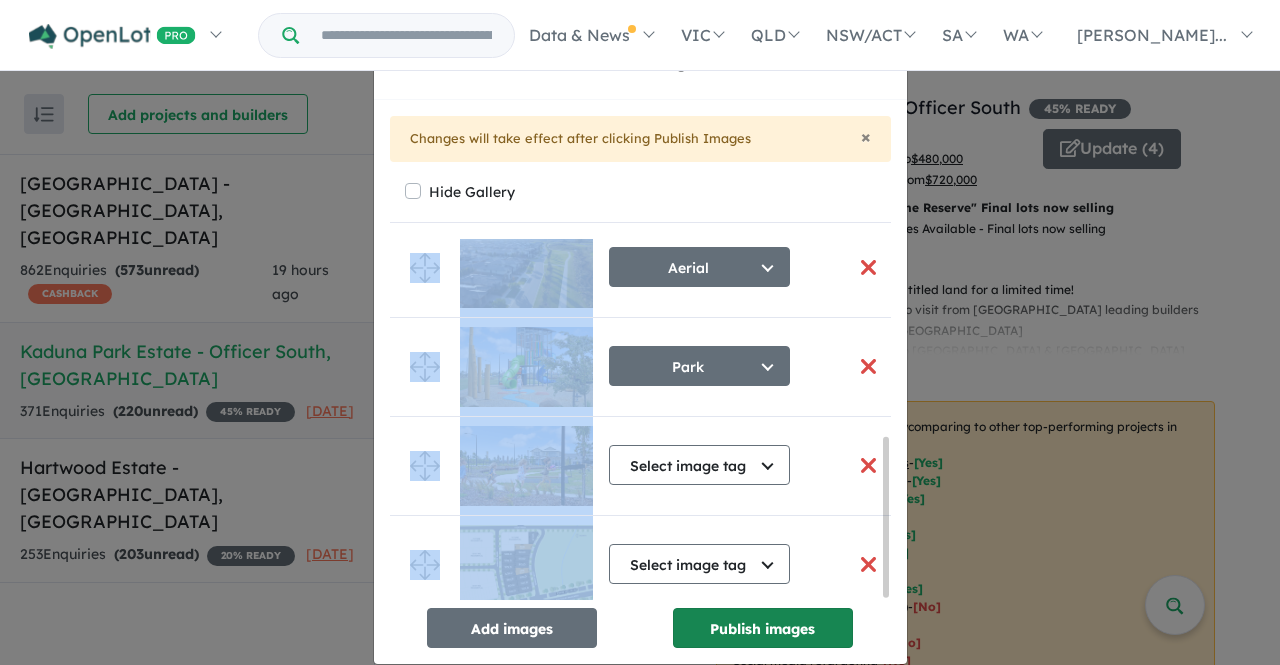 click on "Publish images" at bounding box center (763, 628) 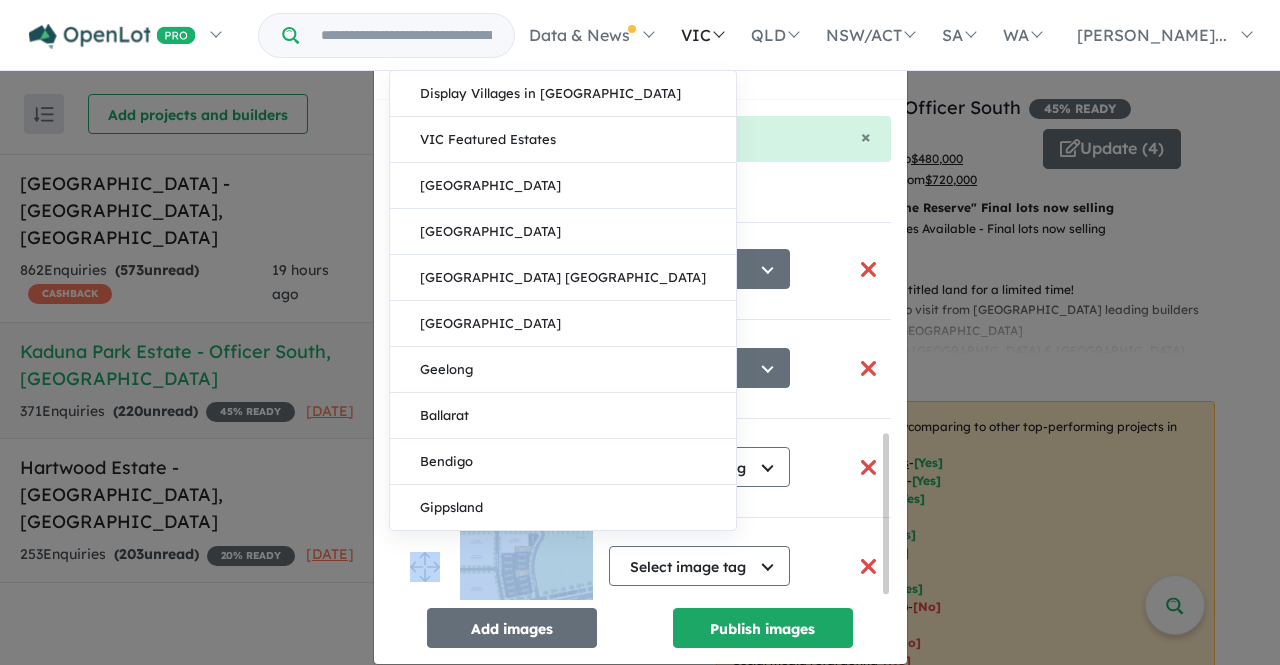 scroll, scrollTop: 443, scrollLeft: 0, axis: vertical 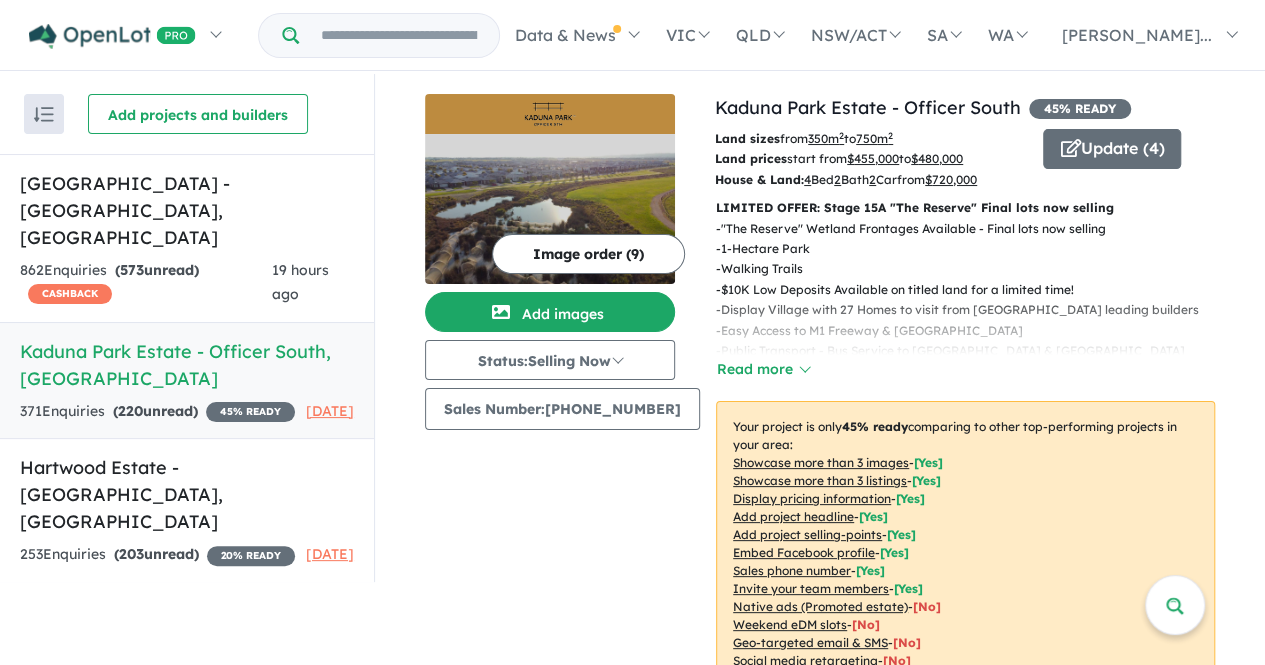 click at bounding box center [550, 209] 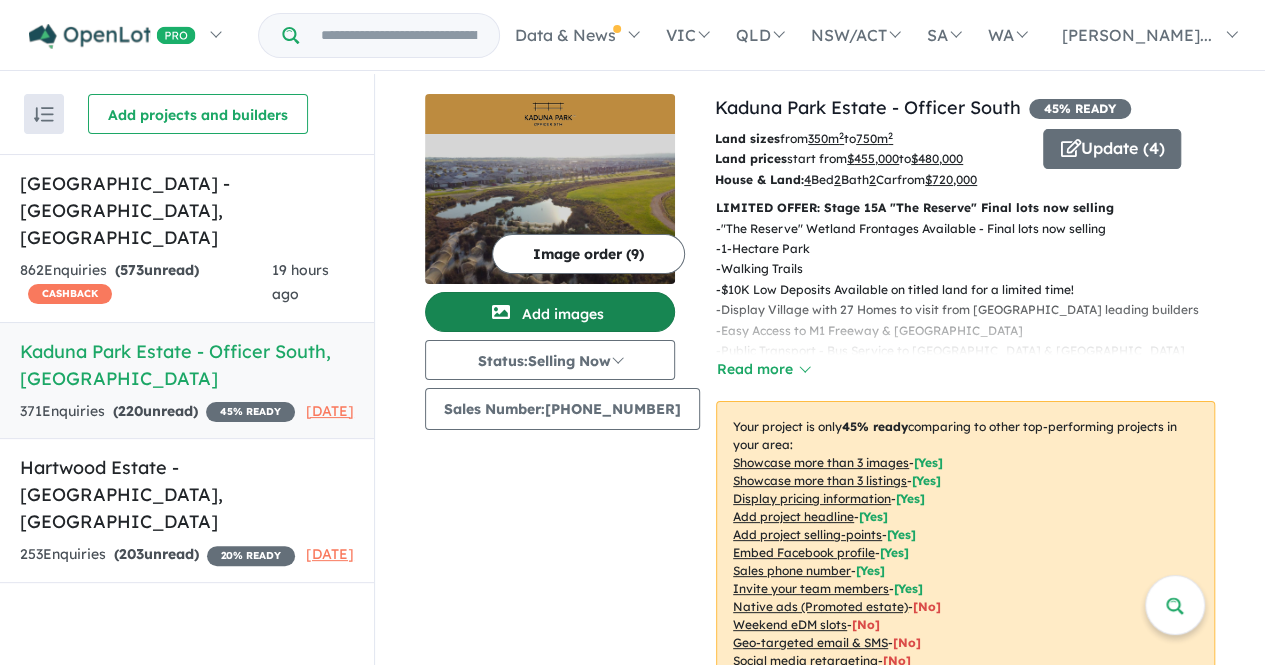click on "Add images" at bounding box center [550, 312] 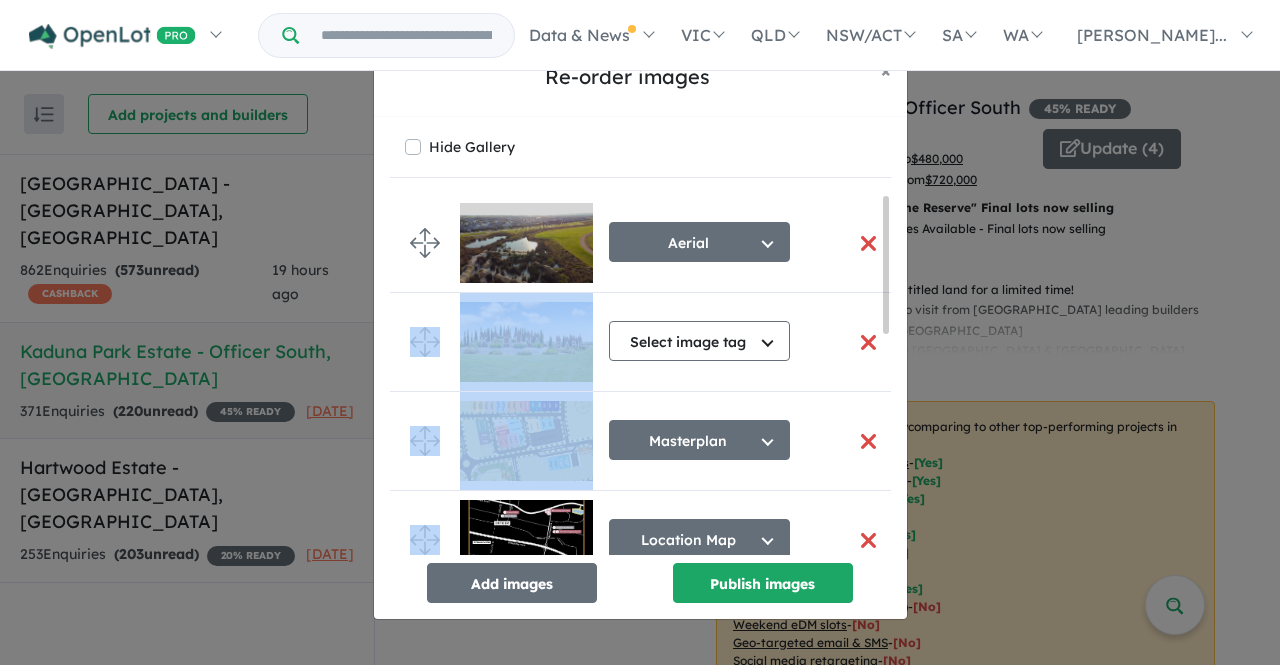 drag, startPoint x: 889, startPoint y: 269, endPoint x: 867, endPoint y: 449, distance: 181.33946 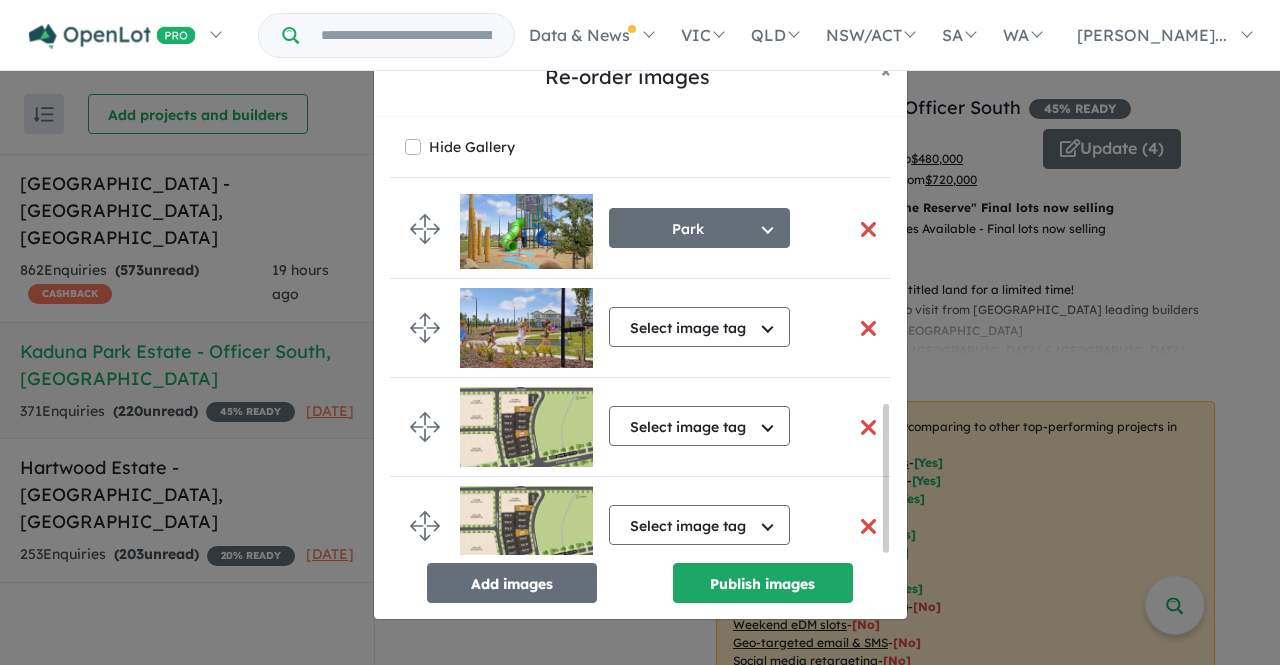 scroll, scrollTop: 518, scrollLeft: 0, axis: vertical 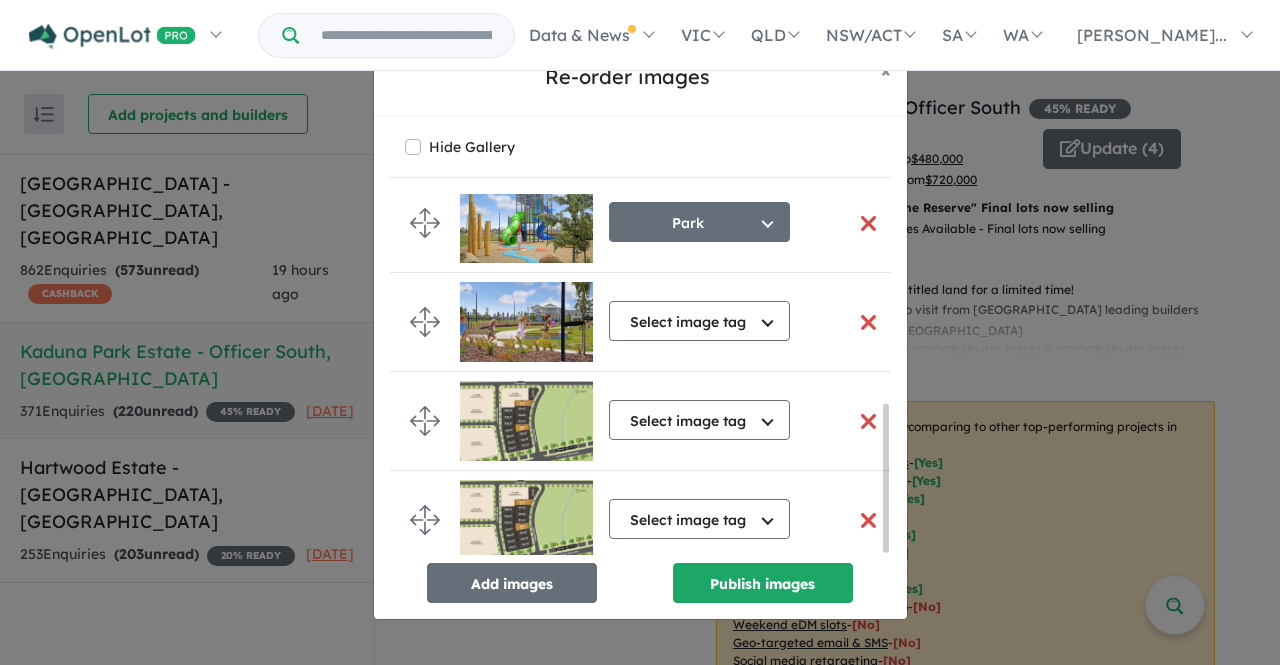 drag, startPoint x: 888, startPoint y: 308, endPoint x: 902, endPoint y: 579, distance: 271.3614 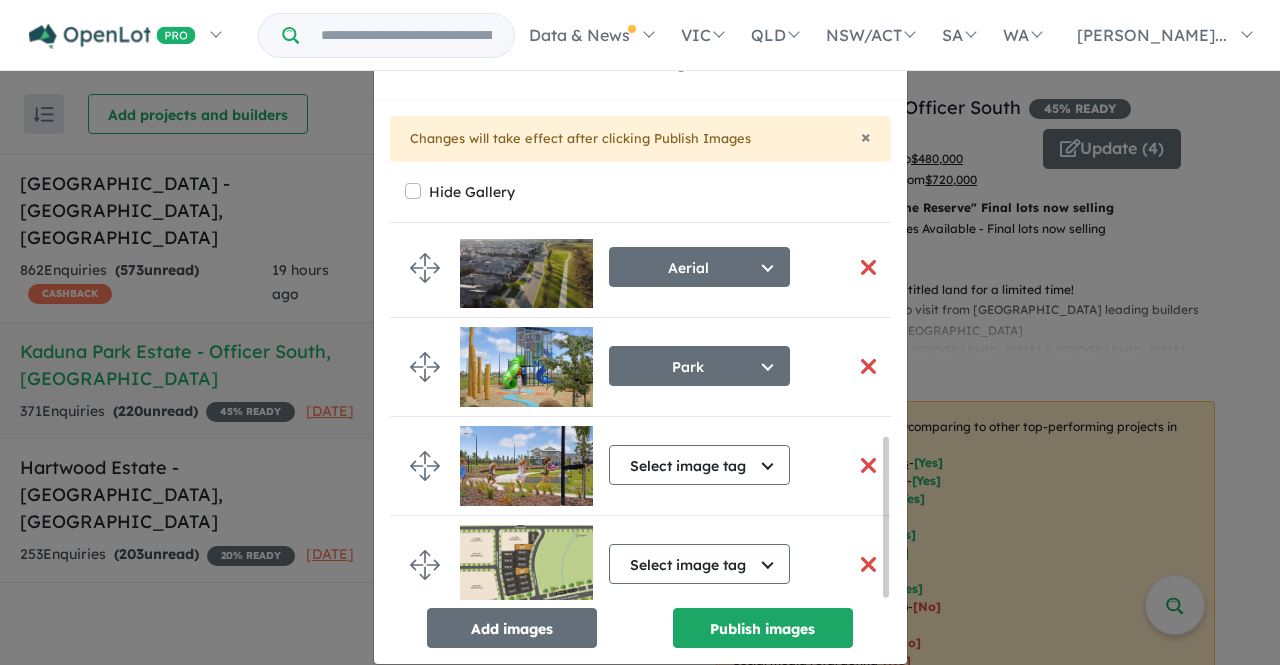 scroll, scrollTop: 451, scrollLeft: 0, axis: vertical 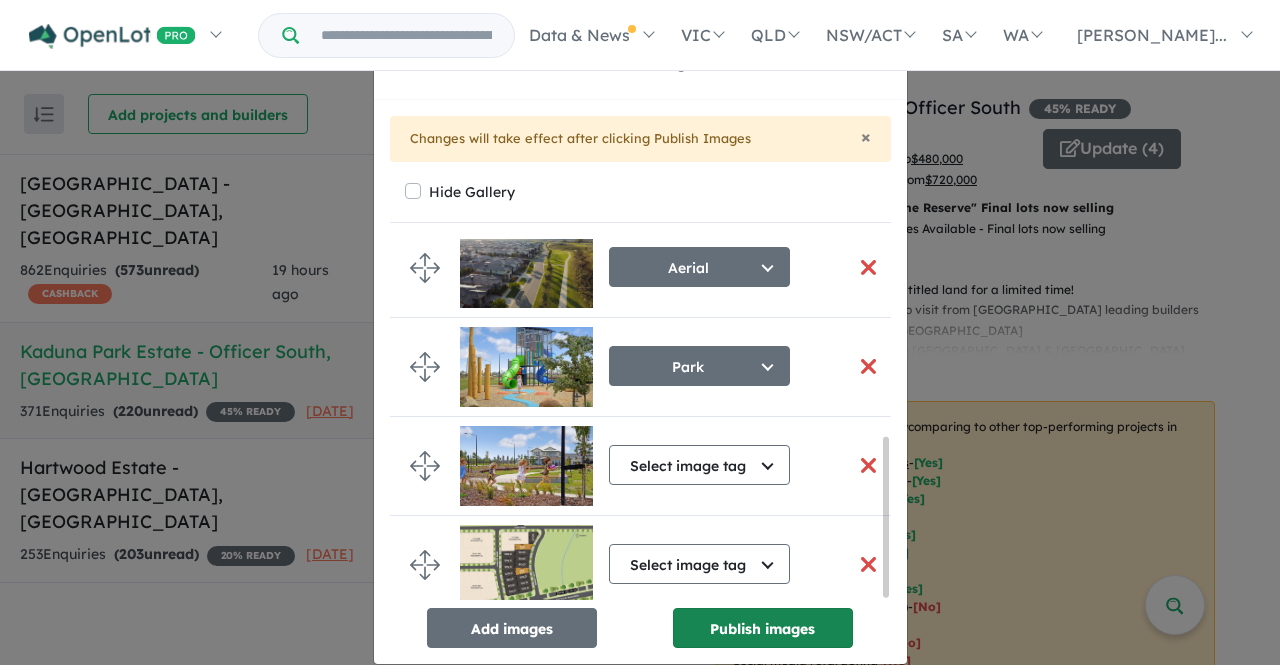click on "Publish images" at bounding box center [763, 628] 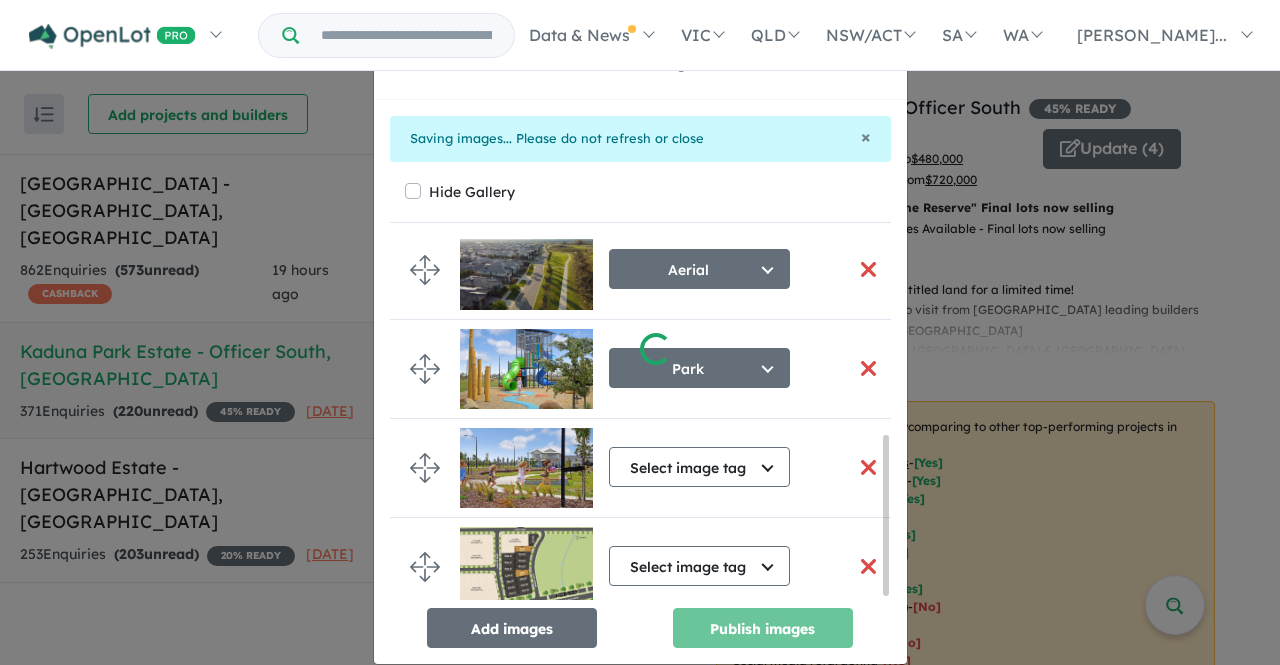 scroll, scrollTop: 443, scrollLeft: 0, axis: vertical 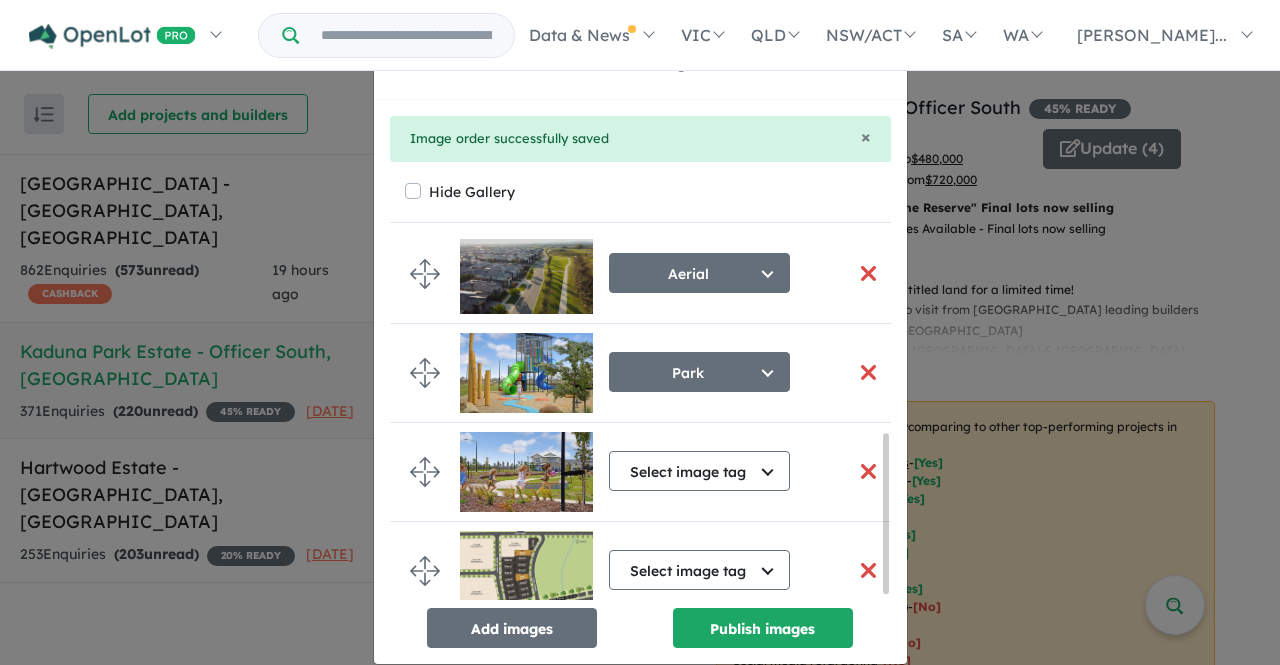 click on "× Image order successfully saved" at bounding box center (640, 139) 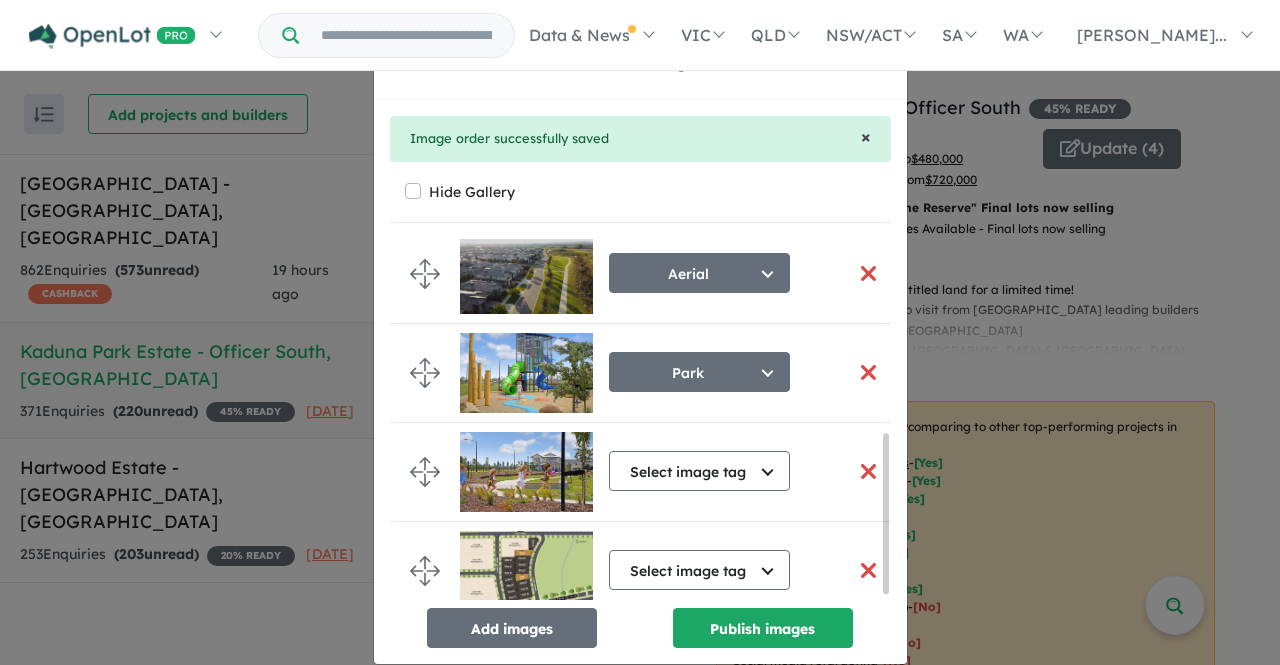 click on "×" at bounding box center (866, 136) 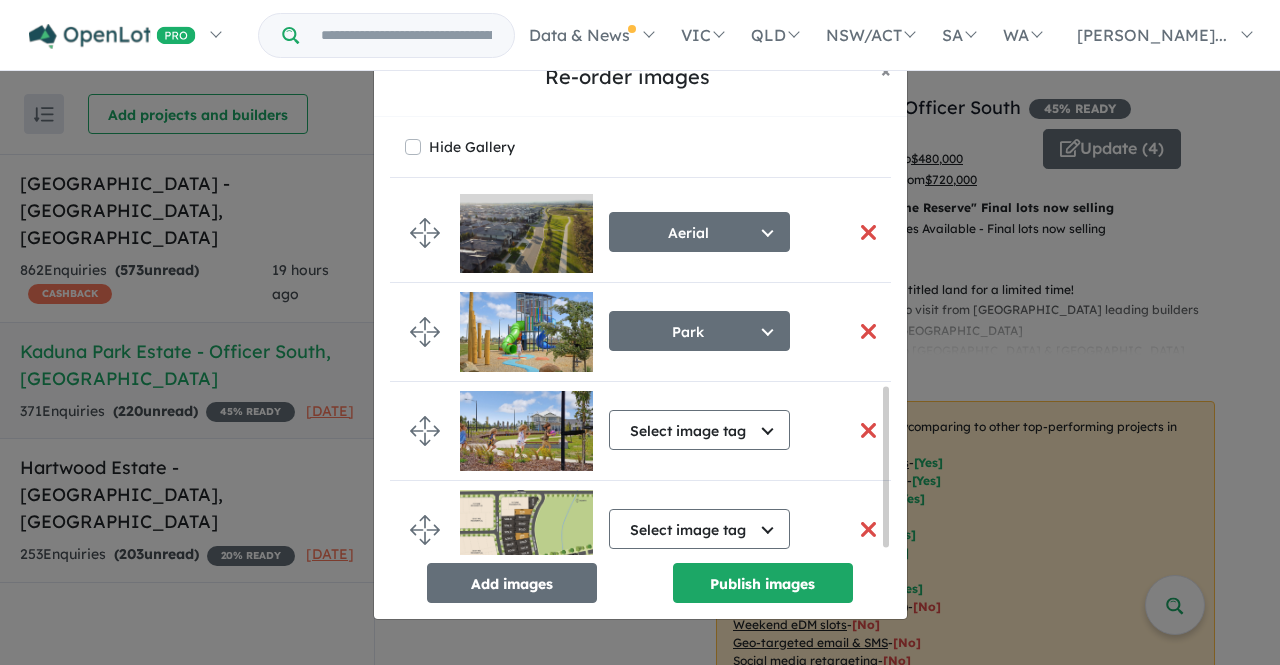 click on "Re-order images × Close Hide Gallery Aerial Select image tag Aerial Location Map Masterplan Lifestyle Amenities Park Playground Release Map Promotion/Offer Construction Progress Render Streetscape External Façade Kitchen Study Hallway Living Dining Bedroom Ensuite Bathroom Landscaping Backyard Floorplan Other   Select image tag Select image tag Aerial Location Map Masterplan Lifestyle Amenities Park Playground Release Map Promotion/Offer Construction Progress Render Streetscape External Façade Kitchen Study Hallway Living Dining Bedroom Ensuite Bathroom Landscaping Backyard Floorplan Other   Masterplan Select image tag Aerial Location Map Masterplan Lifestyle Amenities Park Playground Release Map Promotion/Offer Construction Progress Render Streetscape External Façade Kitchen Study Hallway Living Dining Bedroom Ensuite Bathroom Landscaping Backyard Floorplan Other   Location Map Select image tag Aerial Location Map Masterplan Lifestyle Amenities Park Playground Release Map Promotion/Offer Render Study" at bounding box center [640, 332] 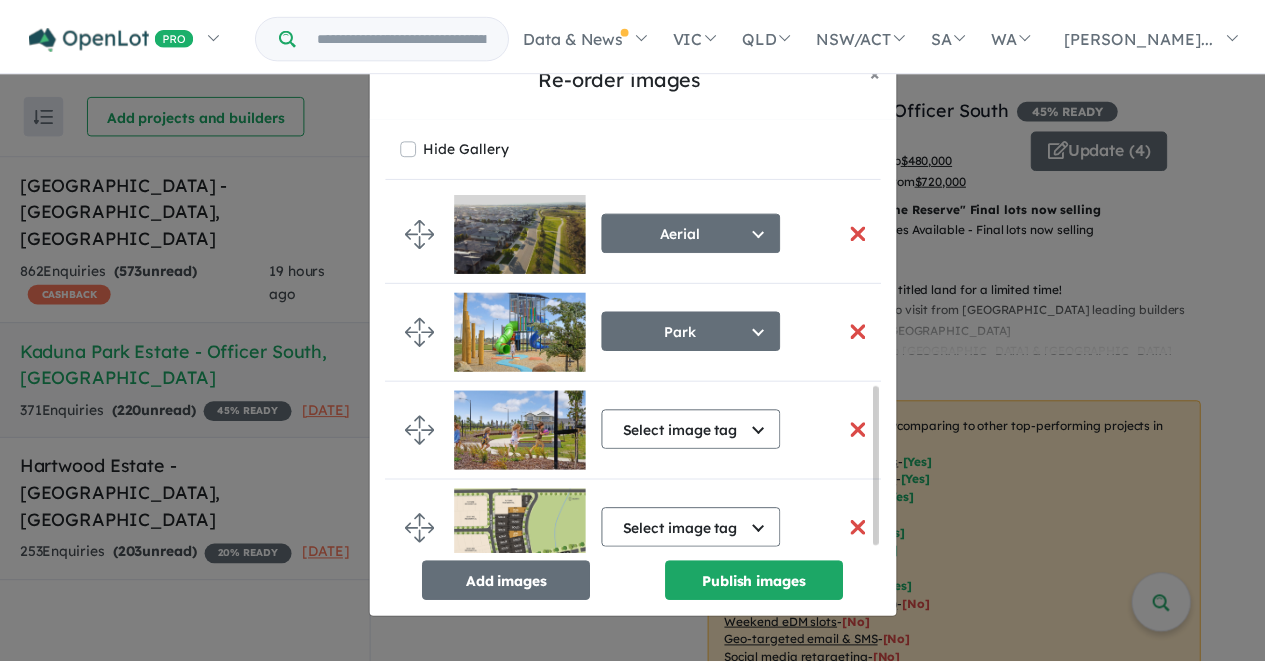 scroll, scrollTop: 435, scrollLeft: 0, axis: vertical 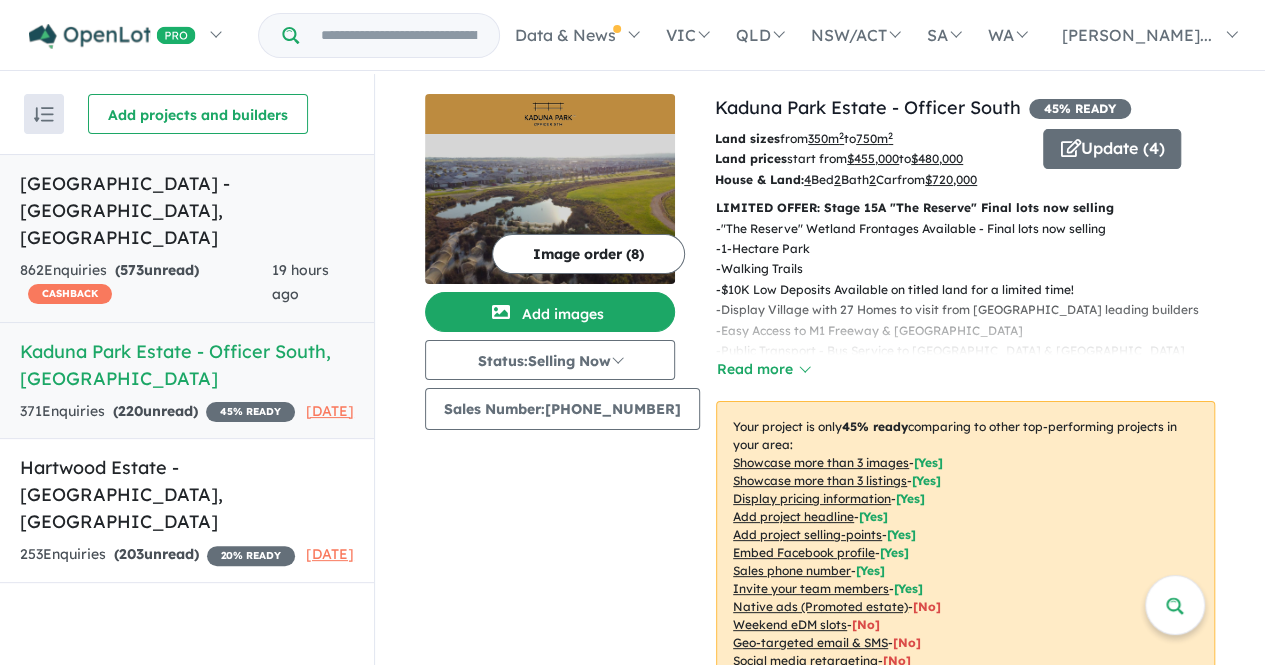 click on "CASHBACK" at bounding box center (70, 294) 